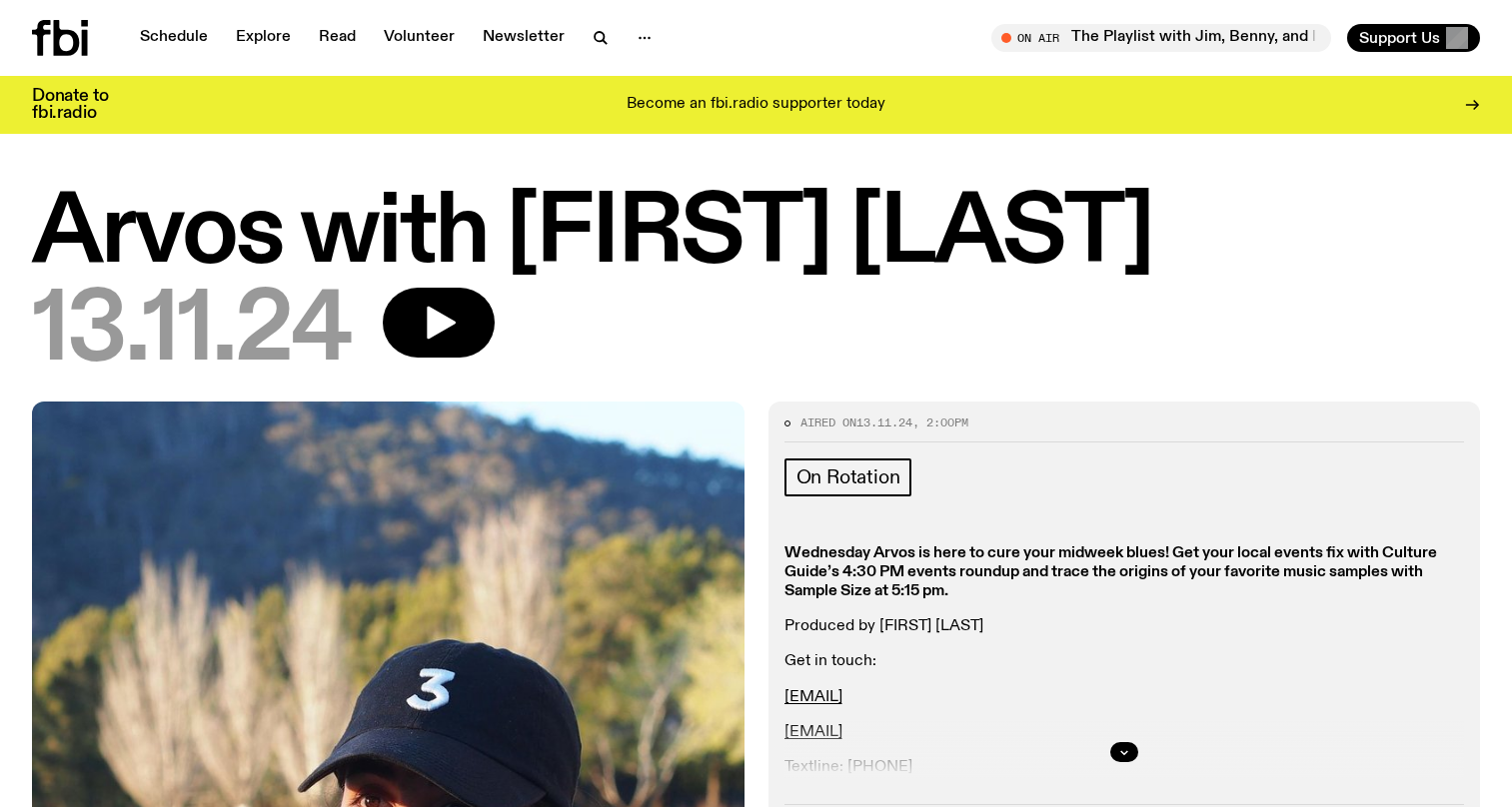 scroll, scrollTop: 0, scrollLeft: 0, axis: both 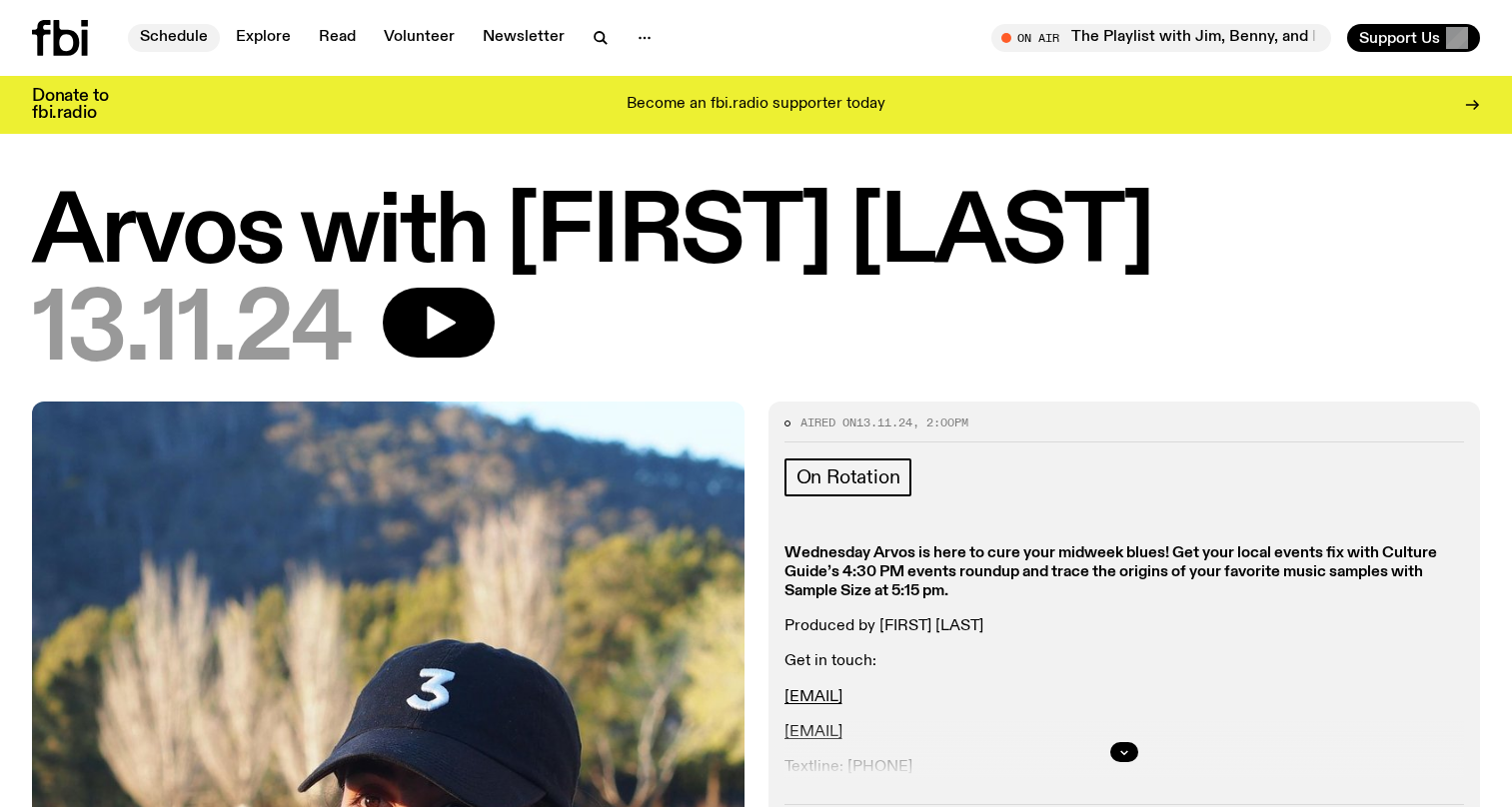 click on "Schedule" at bounding box center (174, 38) 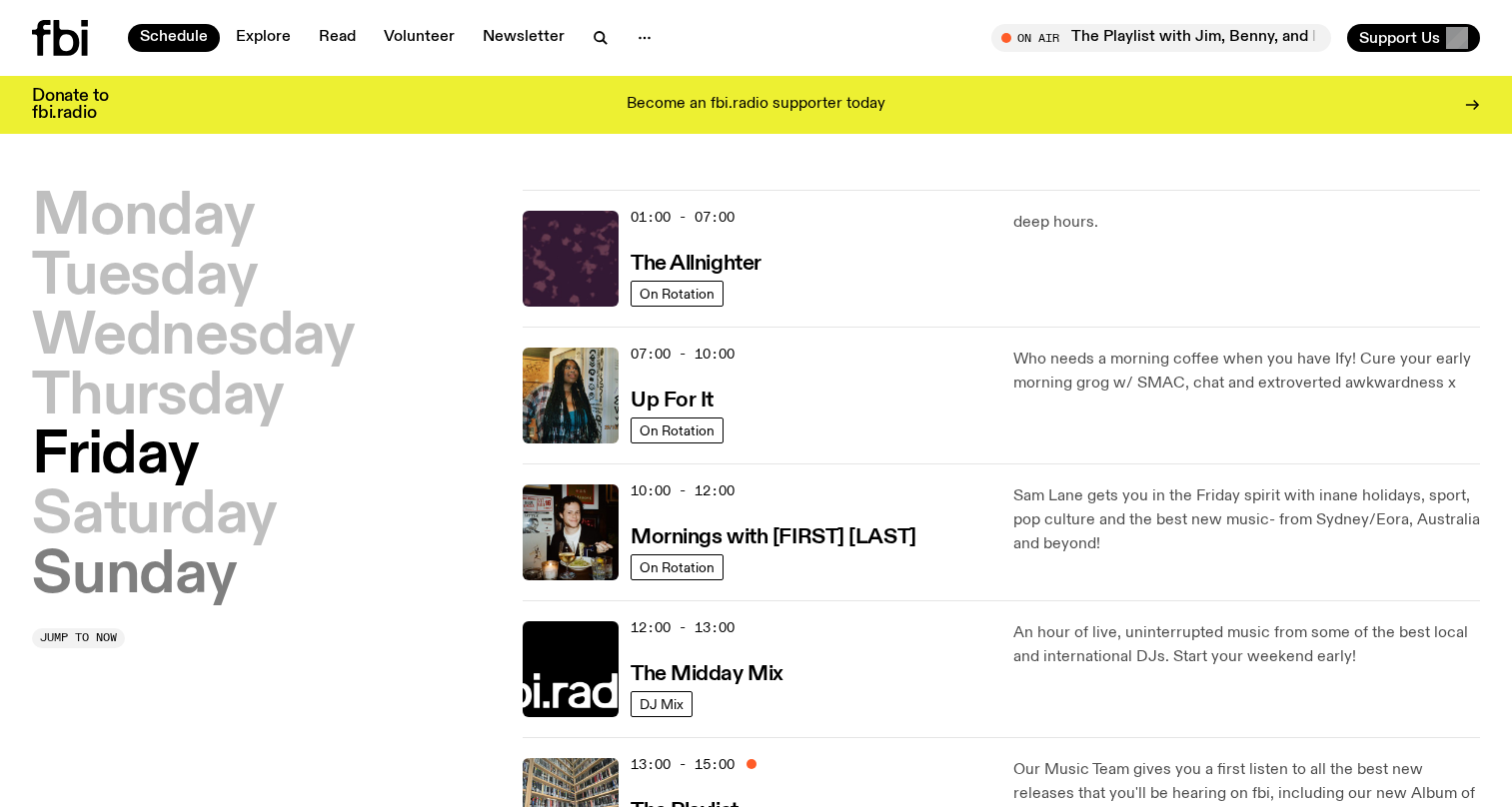 click on "Sunday" at bounding box center (134, 576) 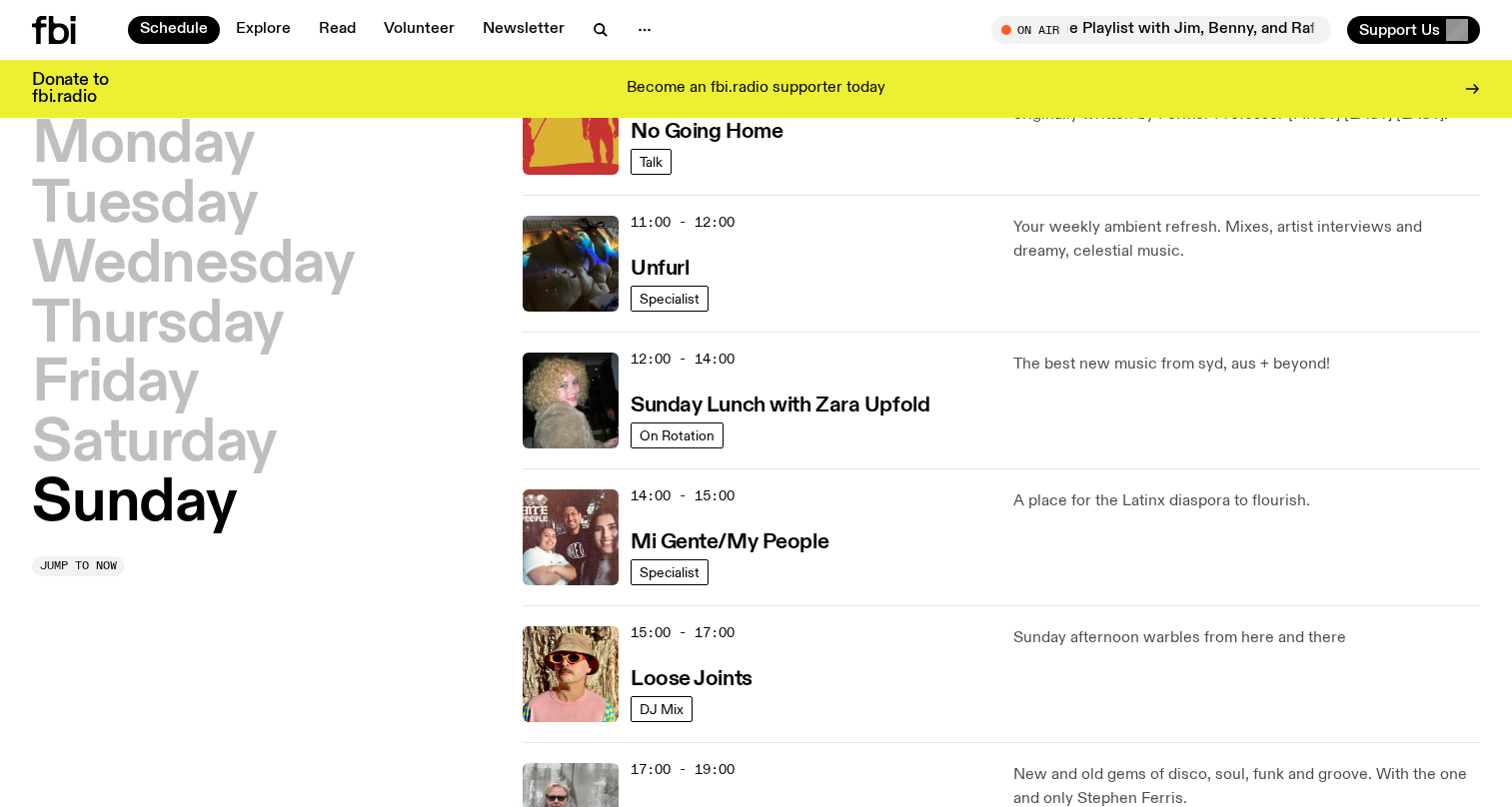 scroll, scrollTop: 563, scrollLeft: 0, axis: vertical 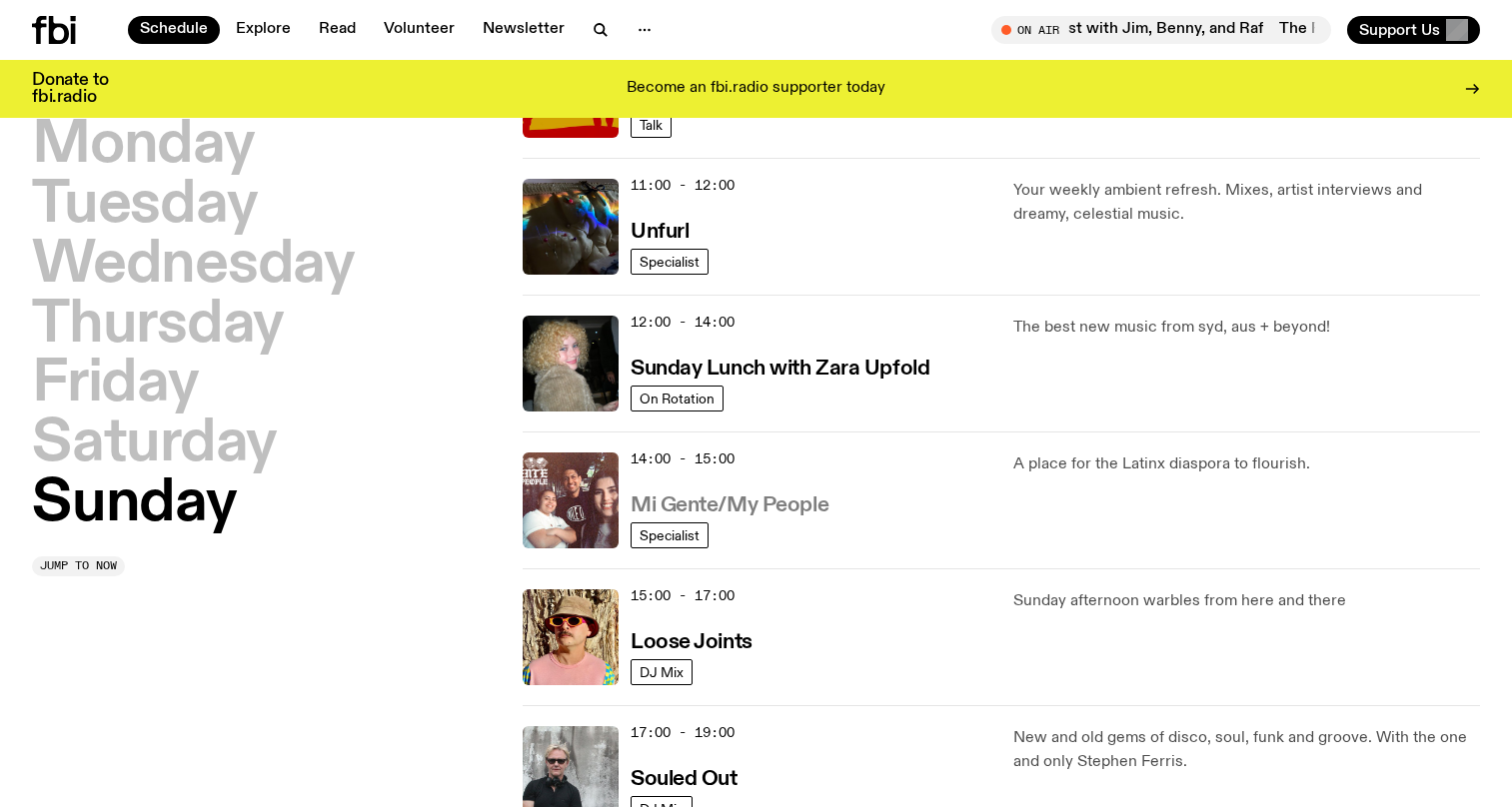 click on "Mi Gente/My People" at bounding box center [730, 505] 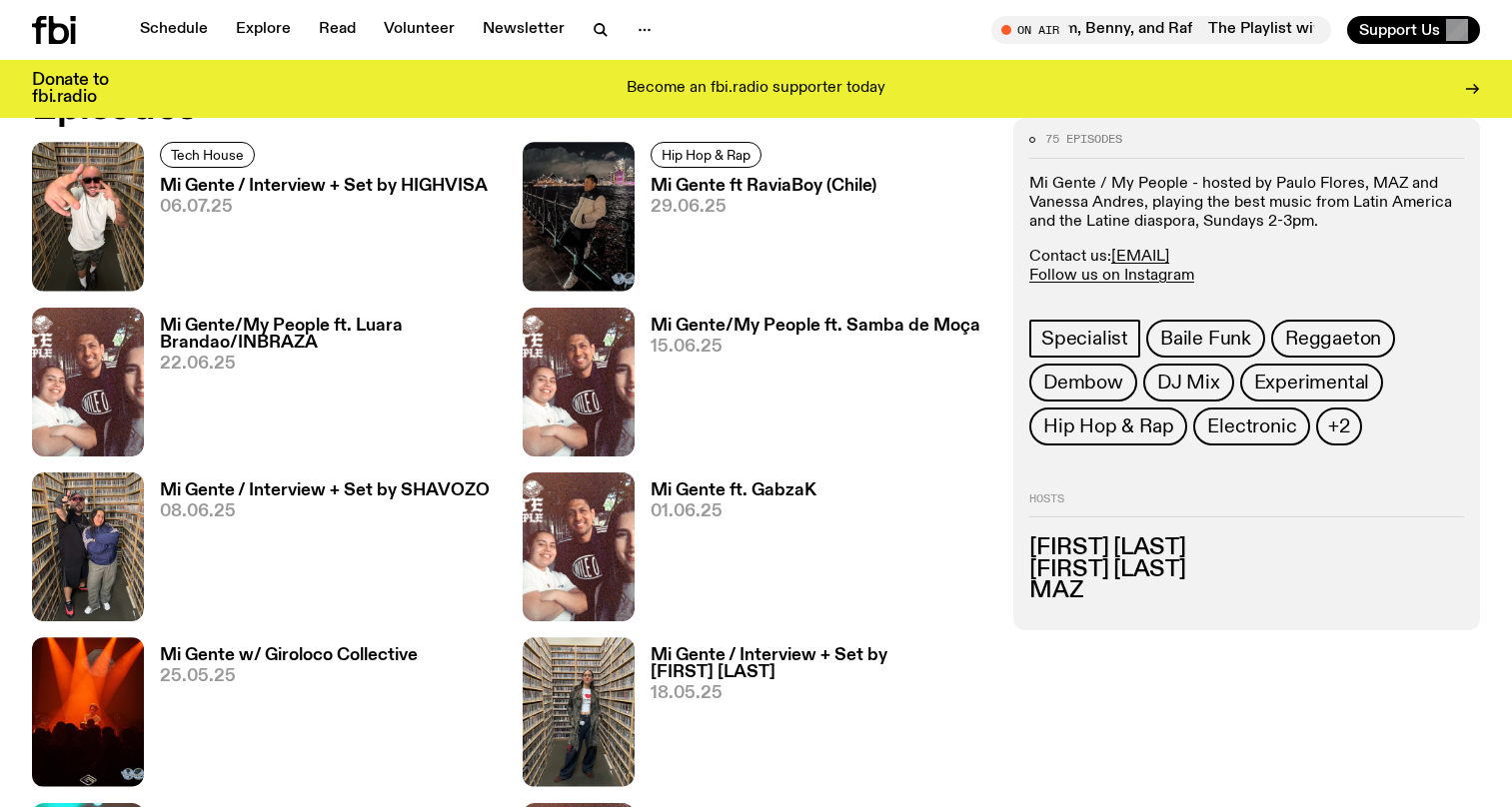 scroll, scrollTop: 1080, scrollLeft: 0, axis: vertical 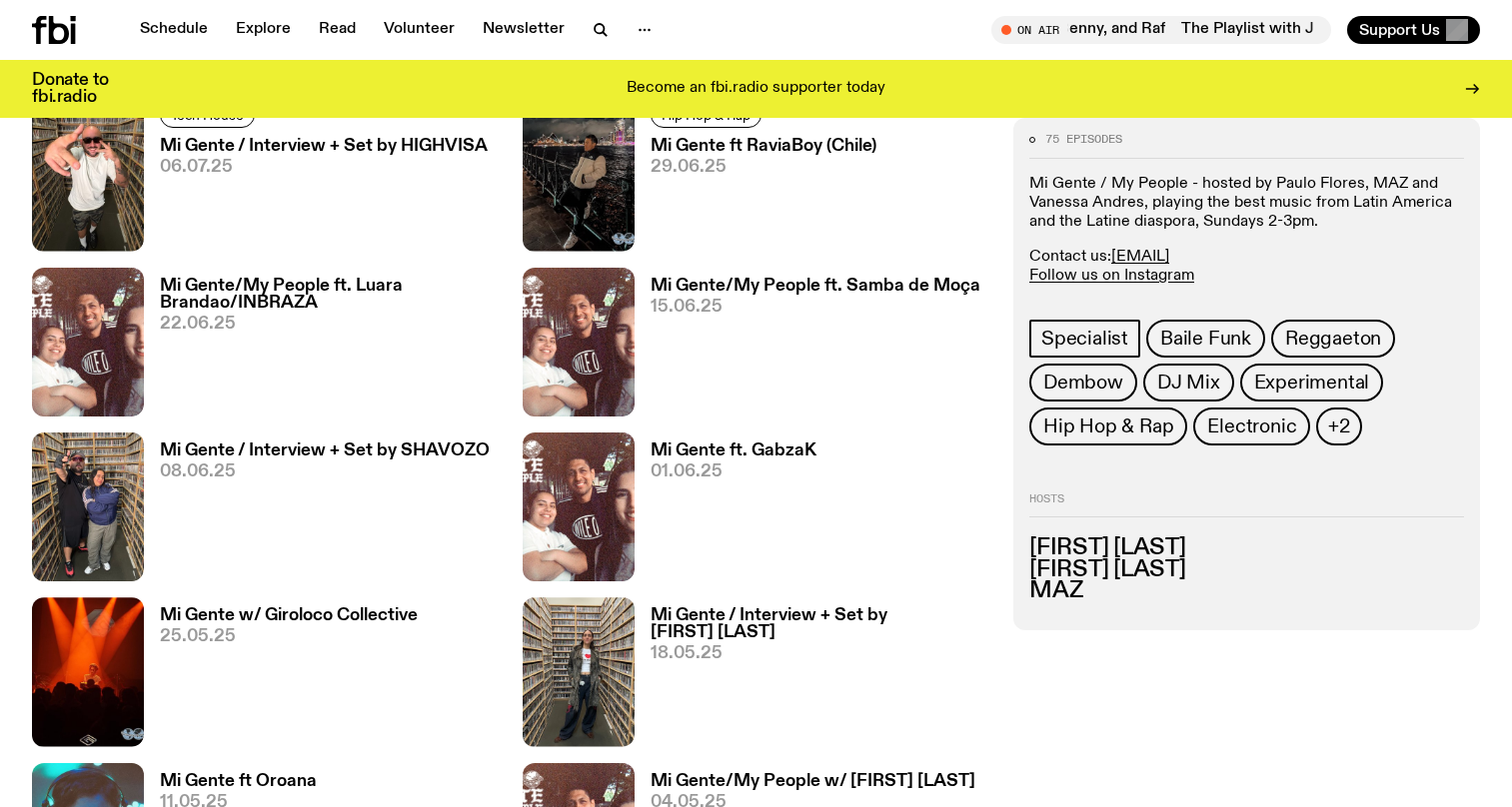 click on "Mi Gente/My People ft. Luara Brandao/INBRAZA" at bounding box center [329, 295] 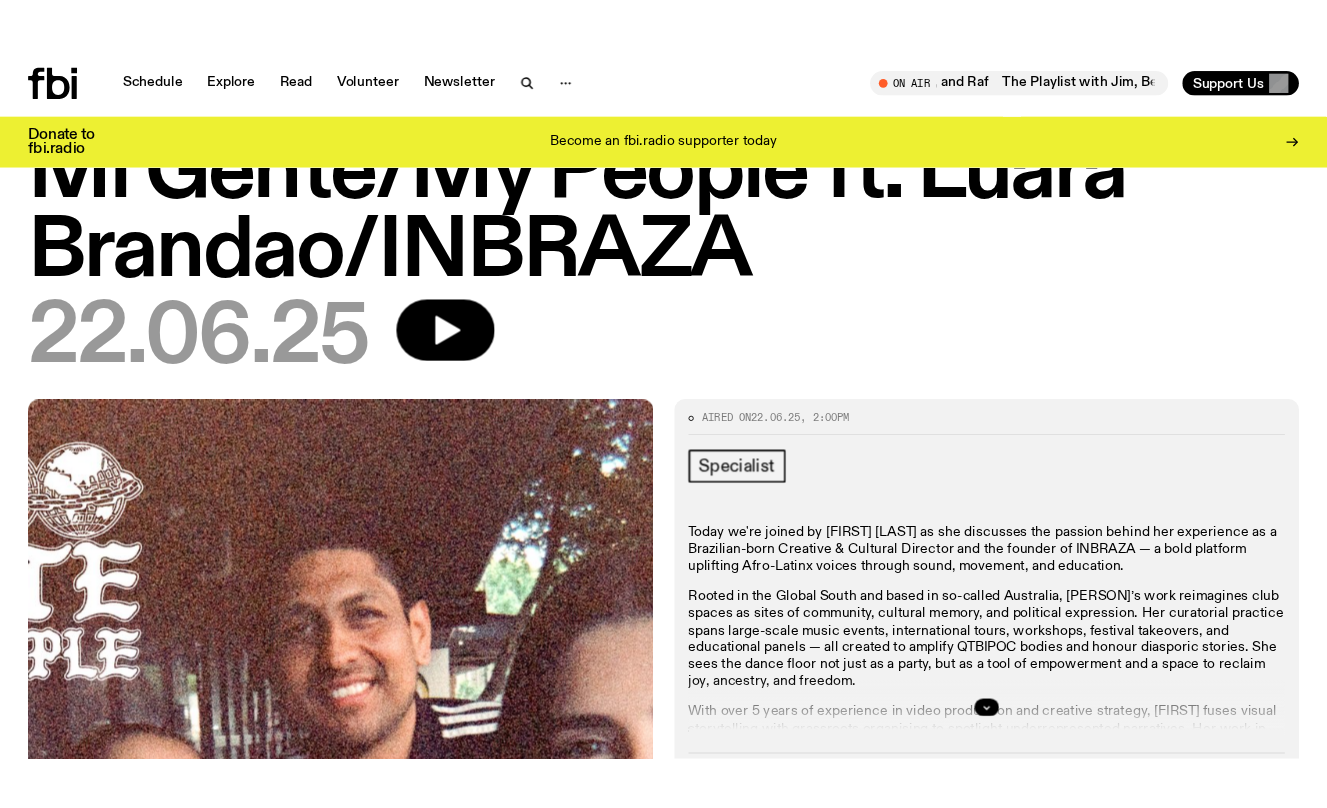 scroll, scrollTop: 0, scrollLeft: 0, axis: both 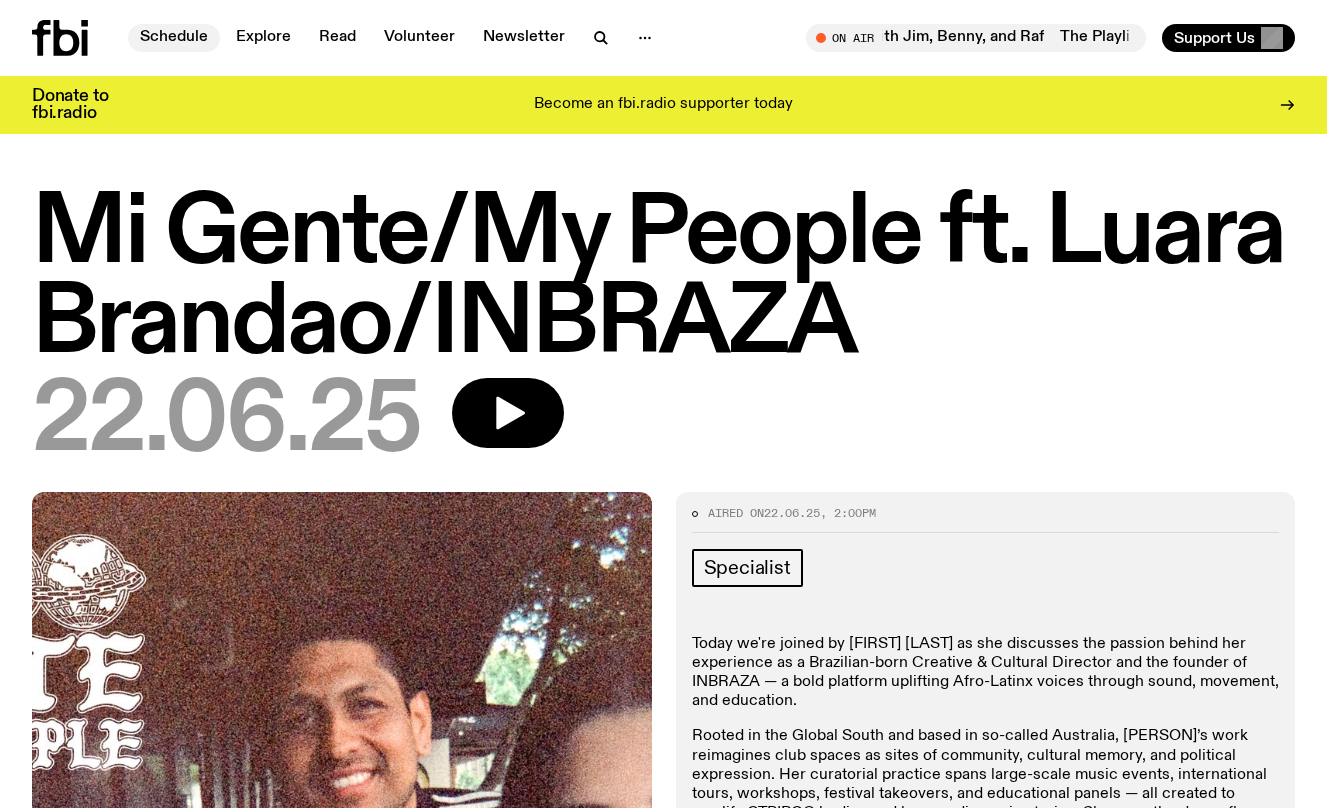 click on "Schedule" at bounding box center (174, 38) 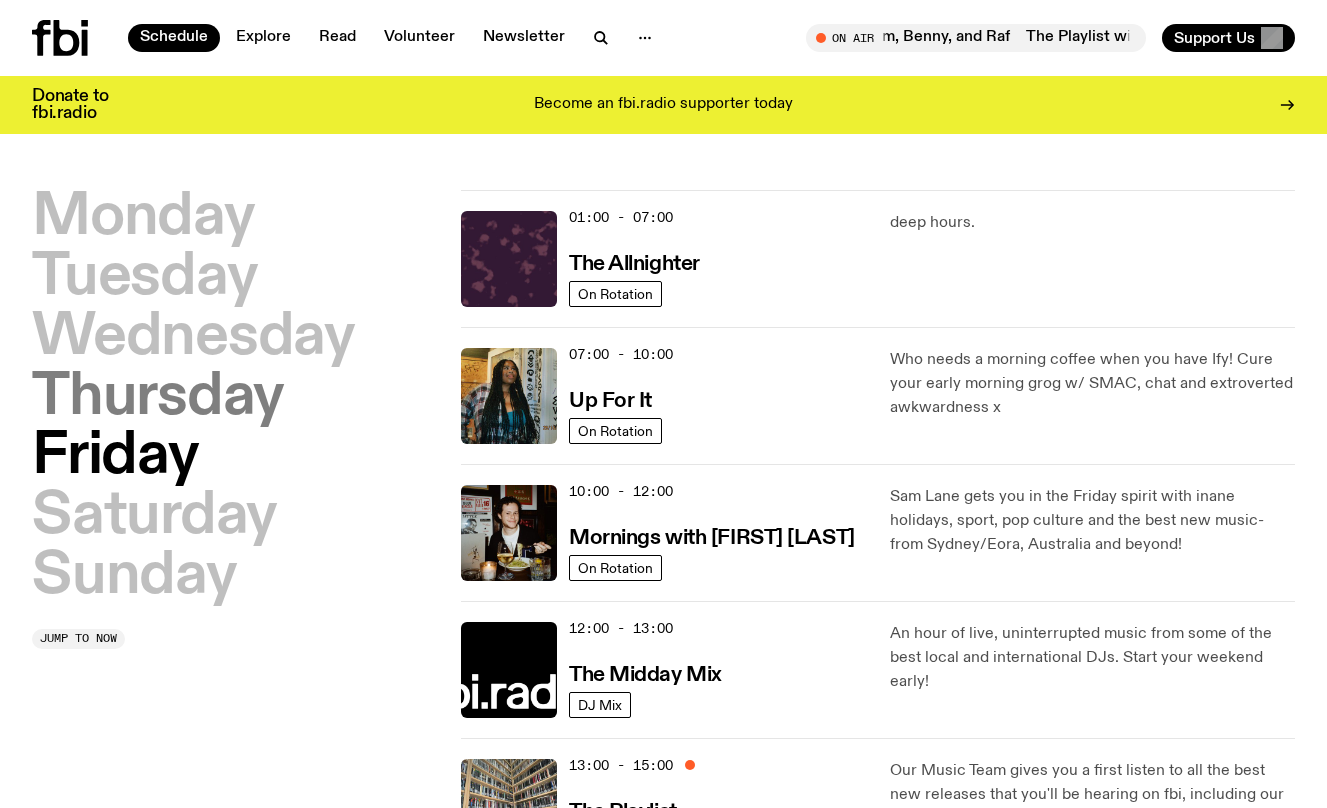 click on "Thursday" at bounding box center [158, 398] 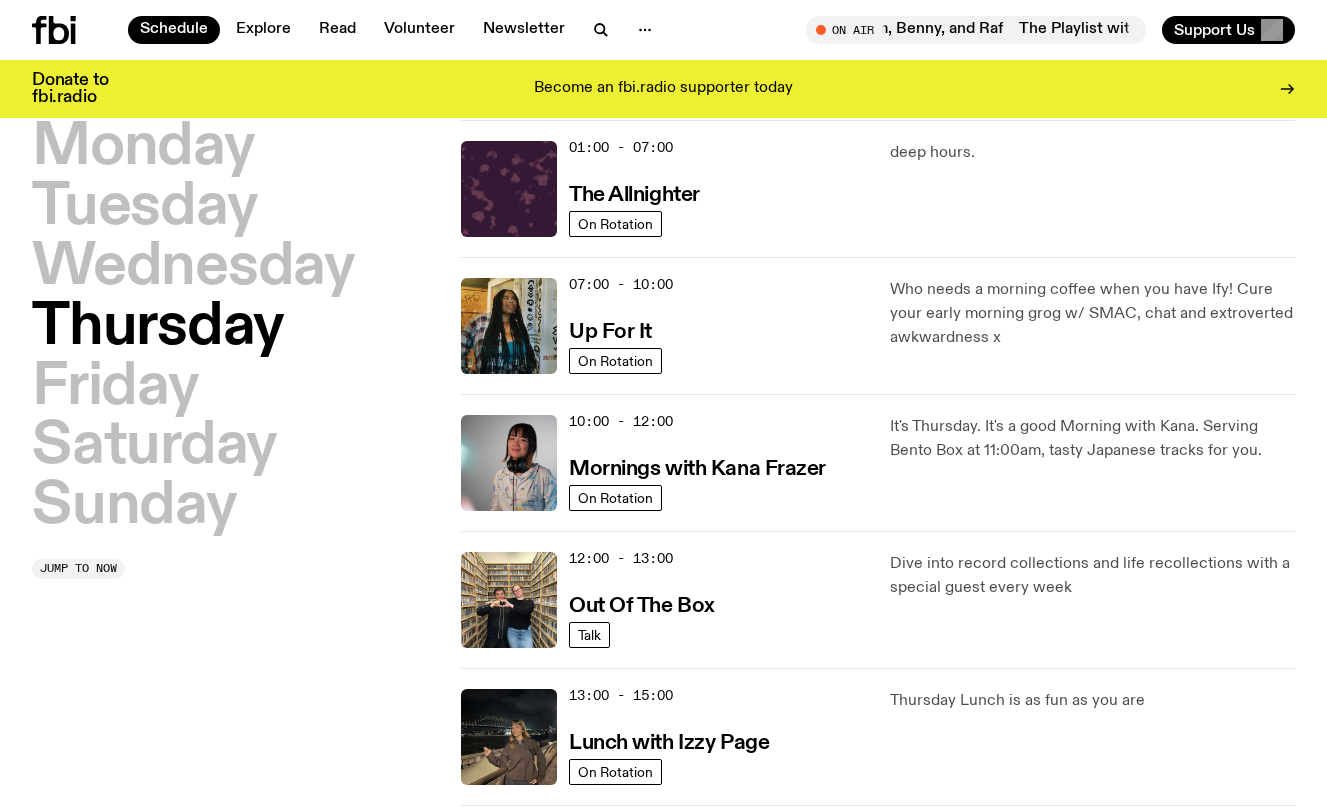 scroll, scrollTop: 56, scrollLeft: 0, axis: vertical 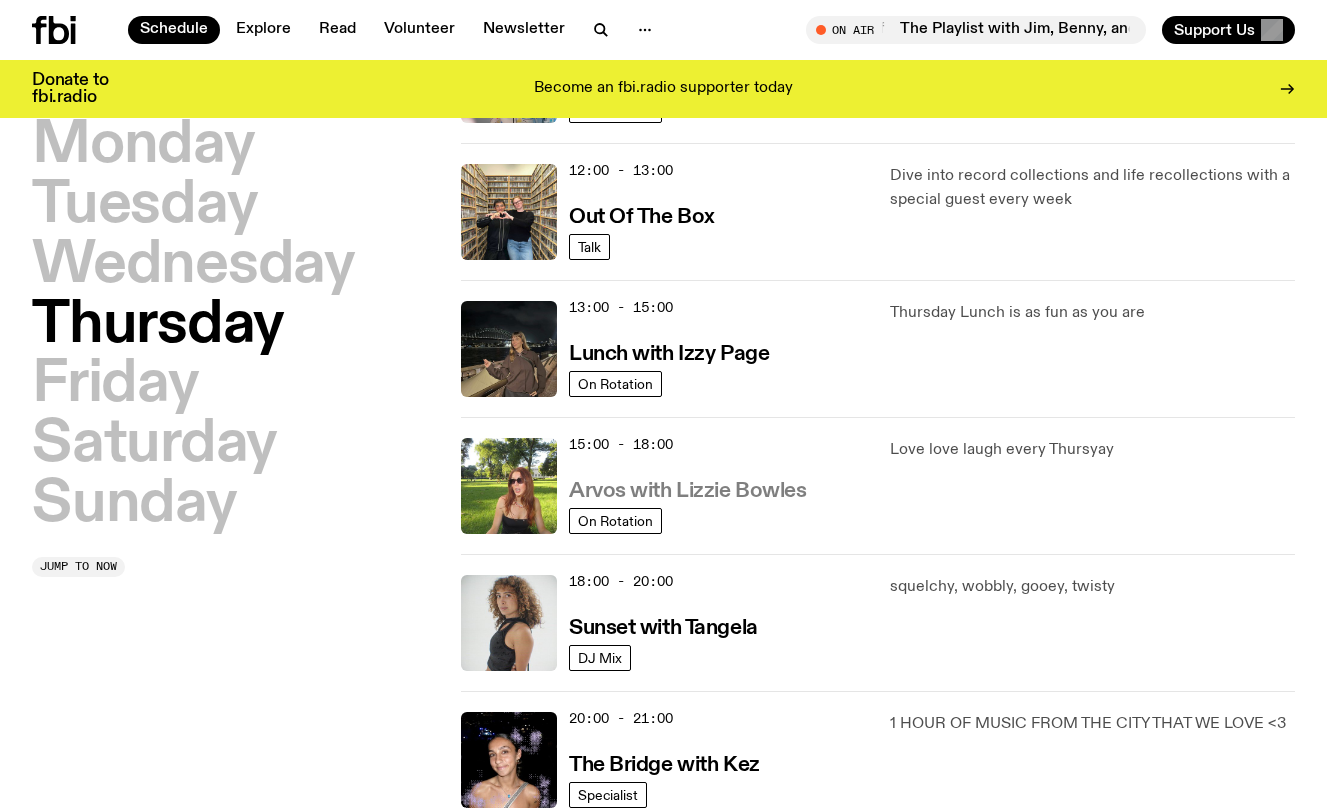 click on "Arvos with Lizzie Bowles" at bounding box center (687, 491) 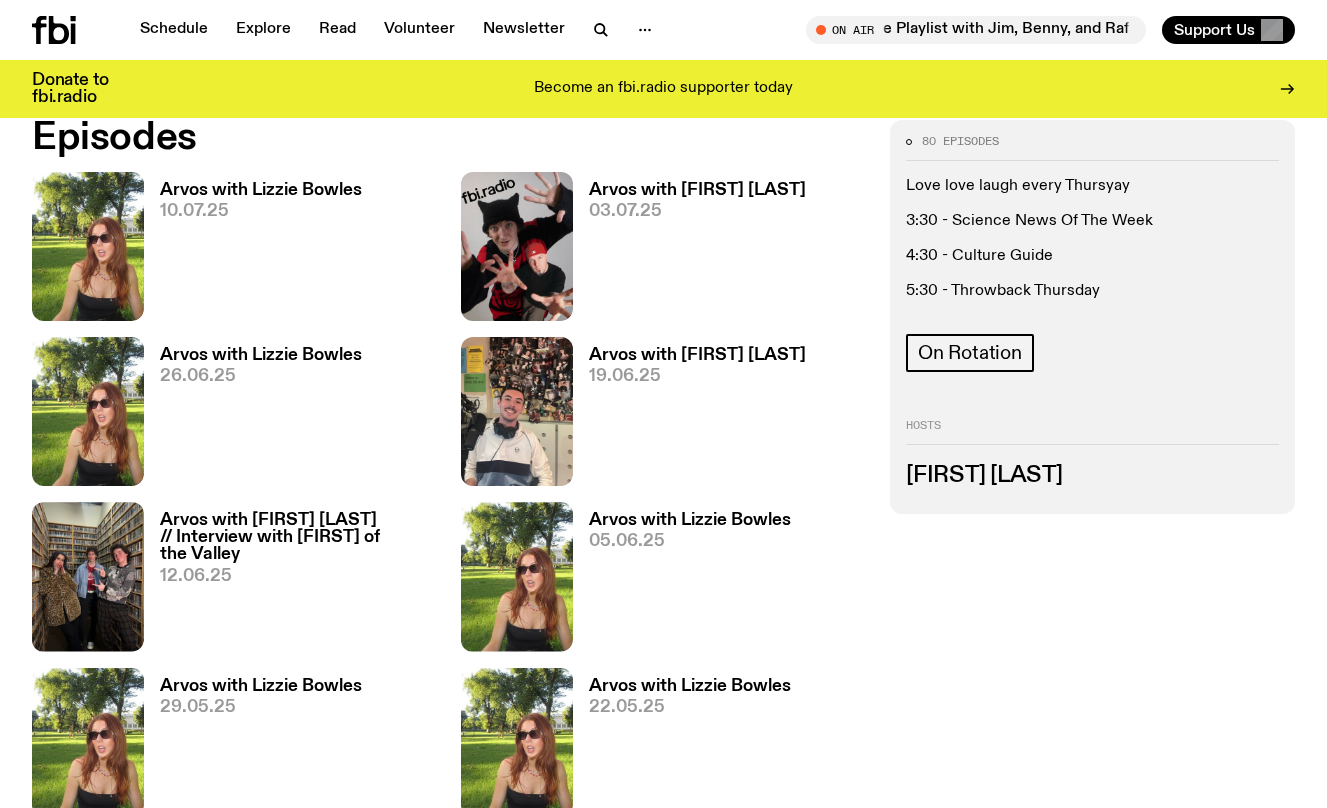 scroll, scrollTop: 896, scrollLeft: 0, axis: vertical 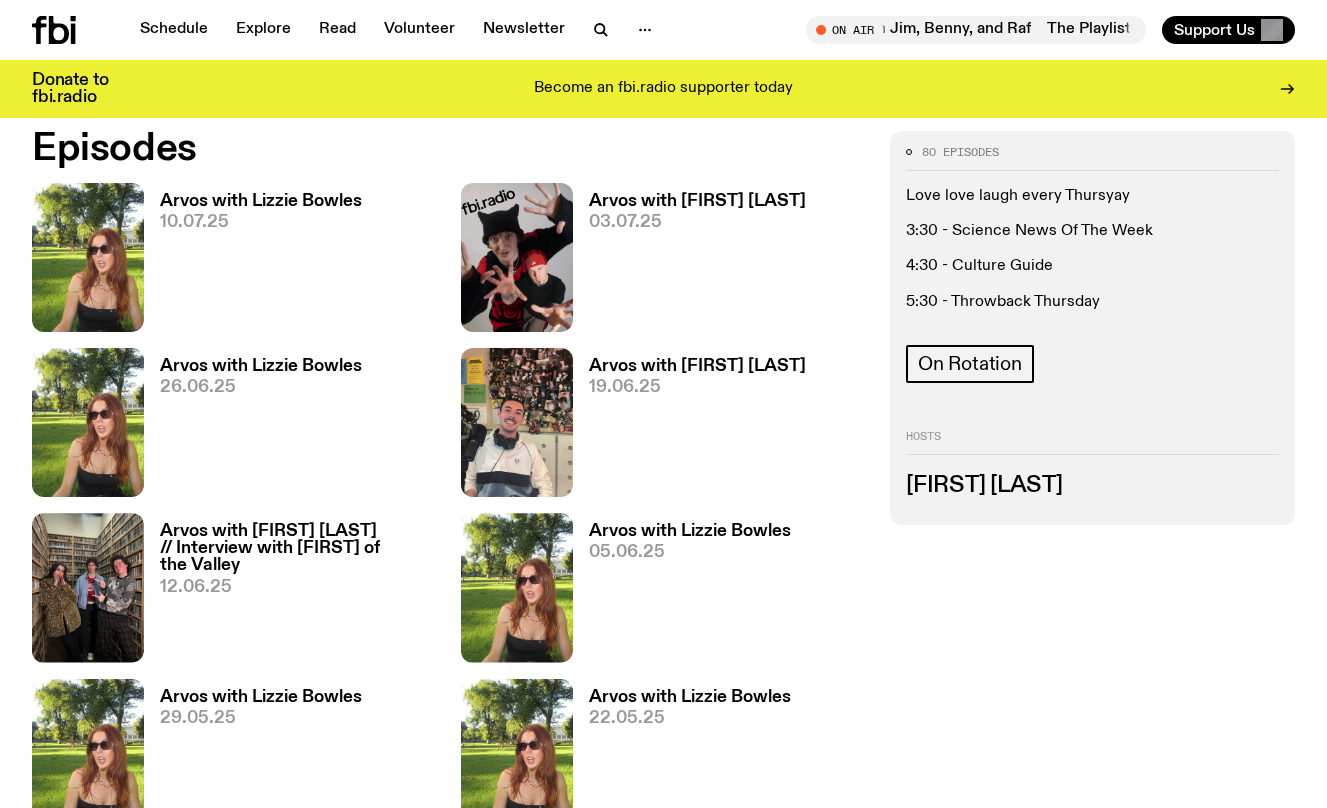 click on "Arvos with Lizzie Bowles" at bounding box center (261, 366) 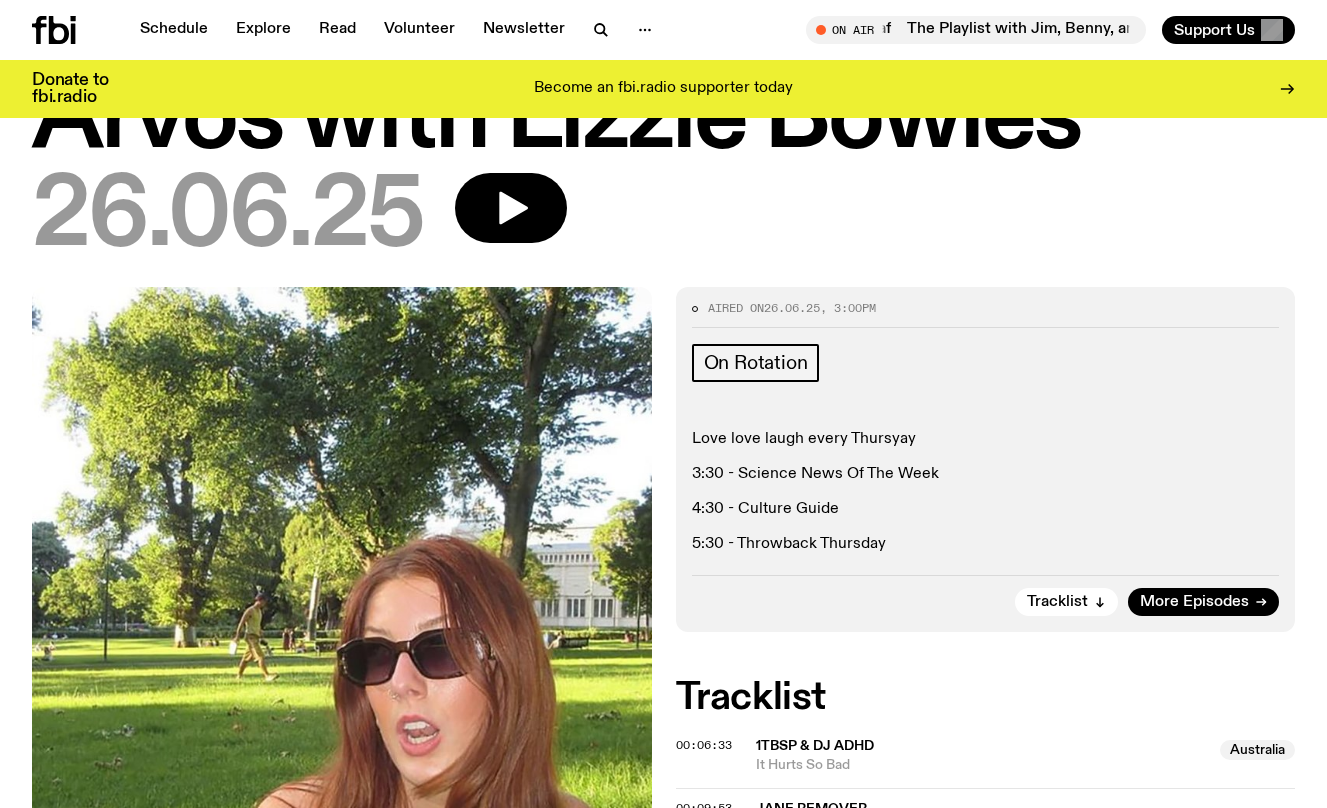 scroll, scrollTop: 0, scrollLeft: 0, axis: both 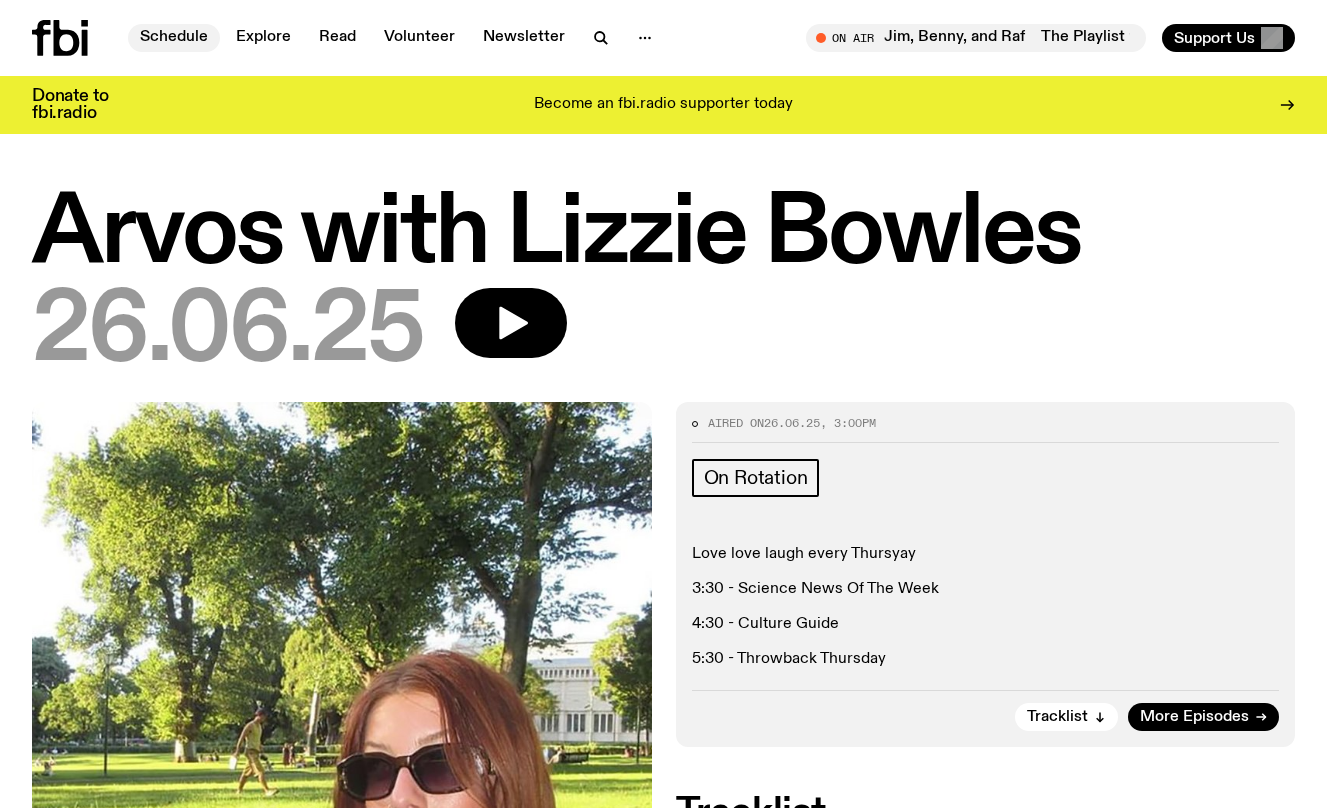 click on "Schedule" at bounding box center [174, 38] 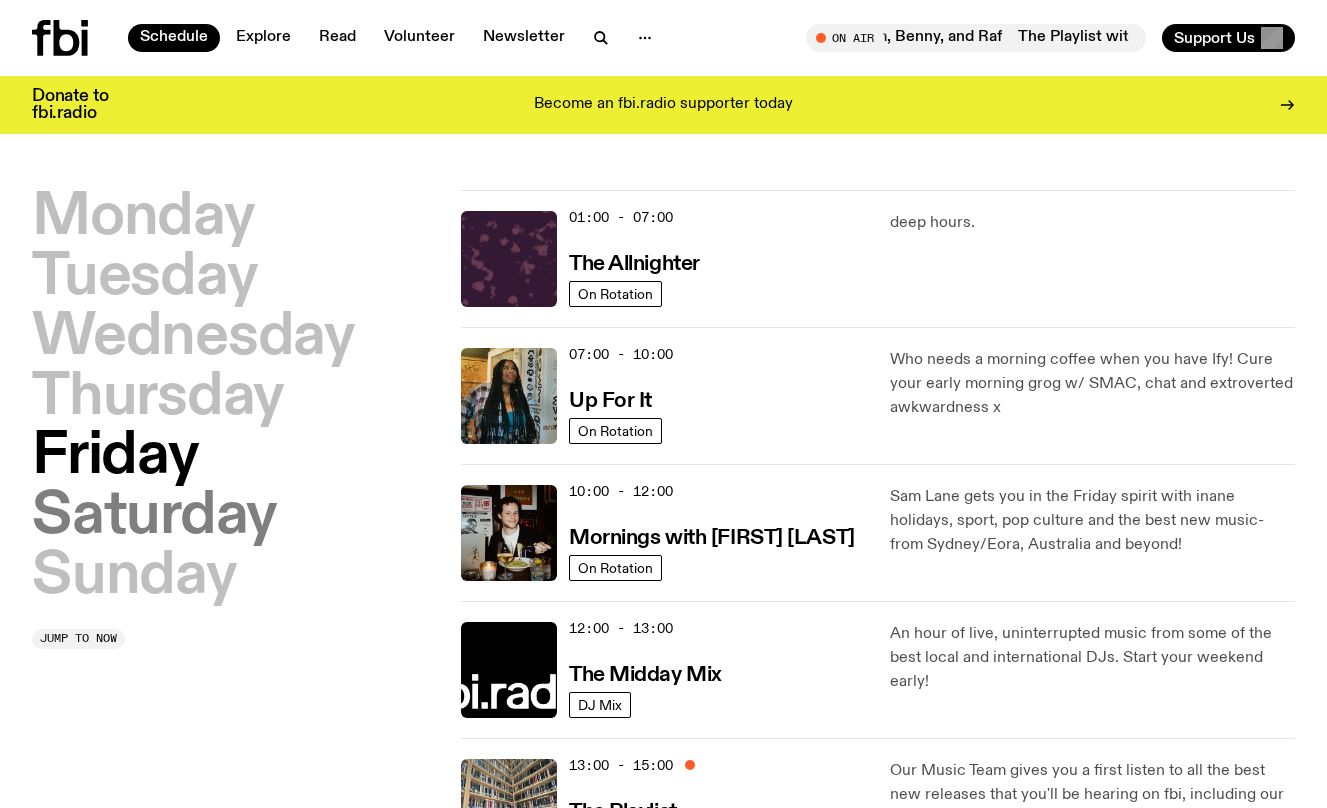 click on "Saturday" at bounding box center (154, 517) 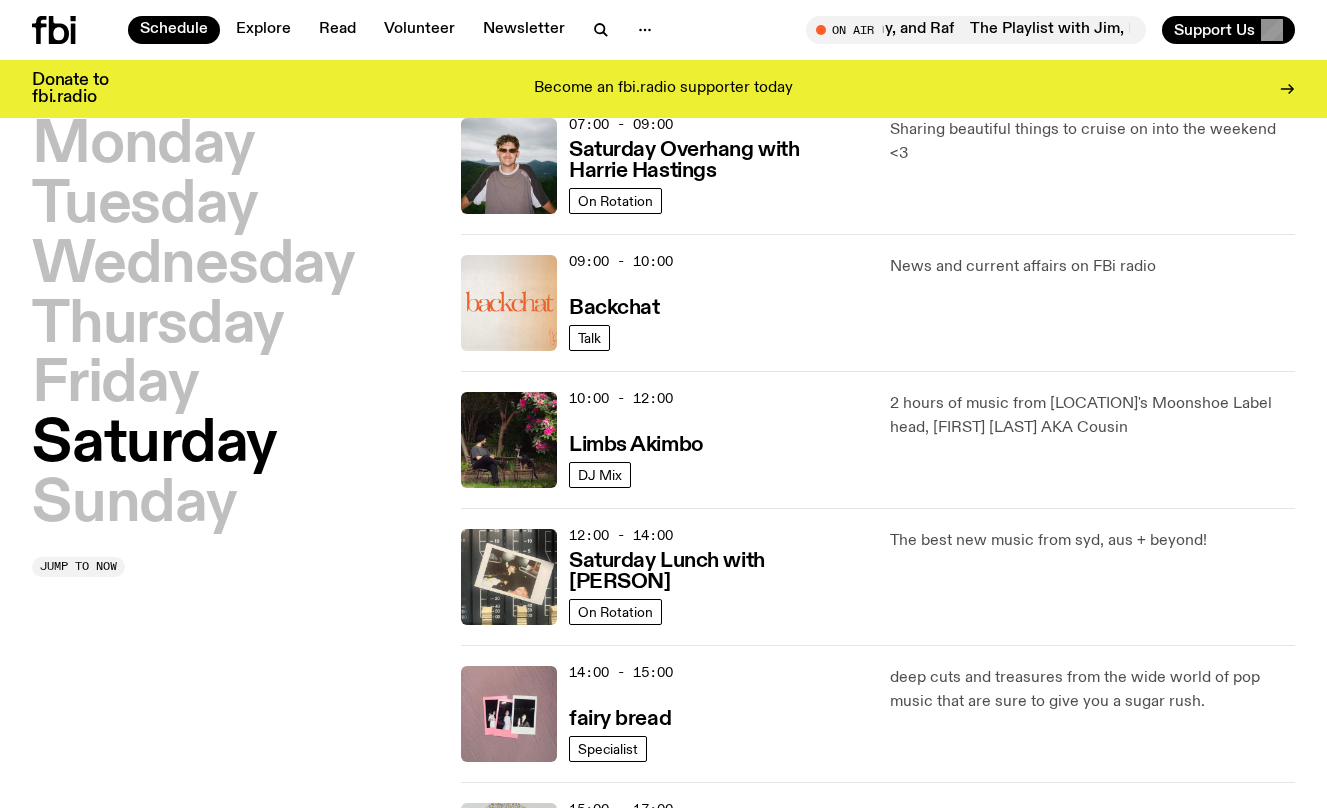 scroll, scrollTop: 435, scrollLeft: 0, axis: vertical 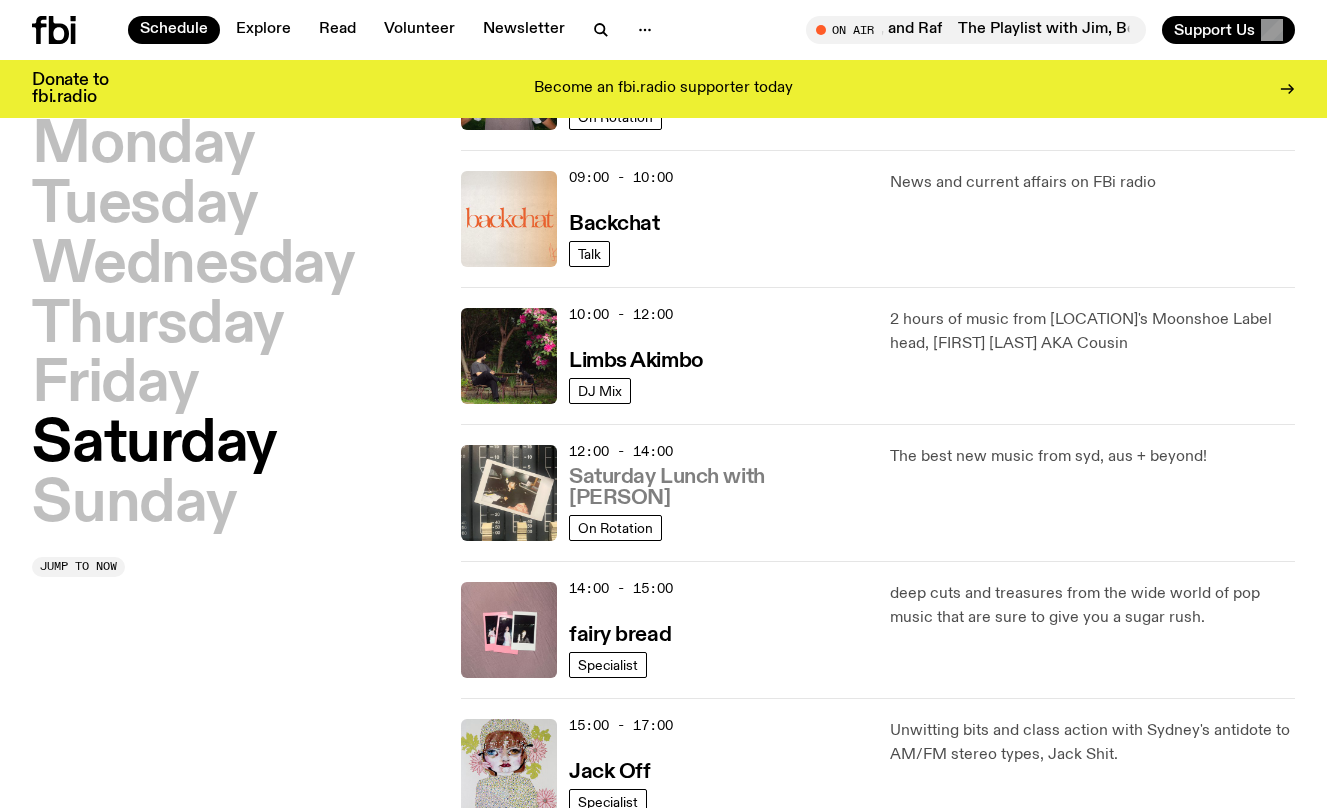 click on "Saturday Lunch with [PERSON]" at bounding box center [717, 488] 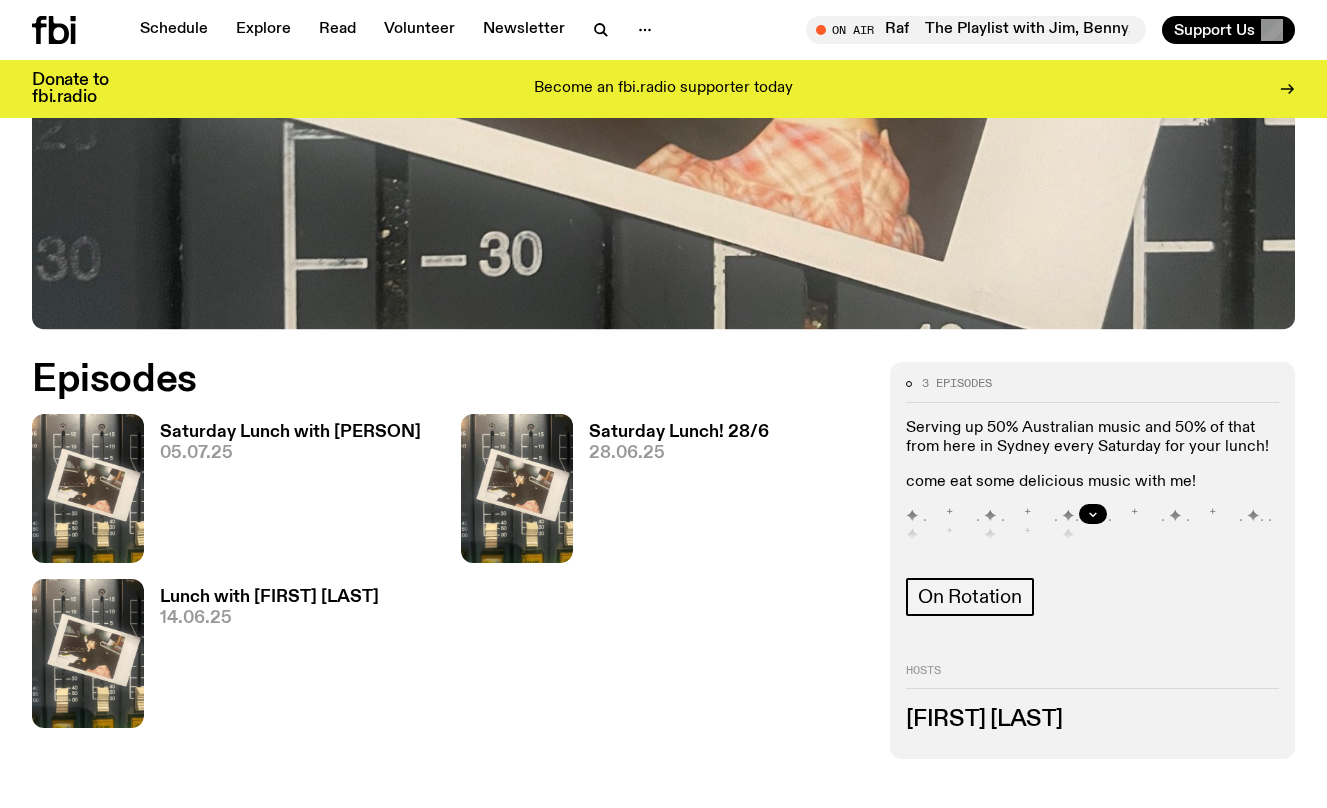 scroll, scrollTop: 774, scrollLeft: 0, axis: vertical 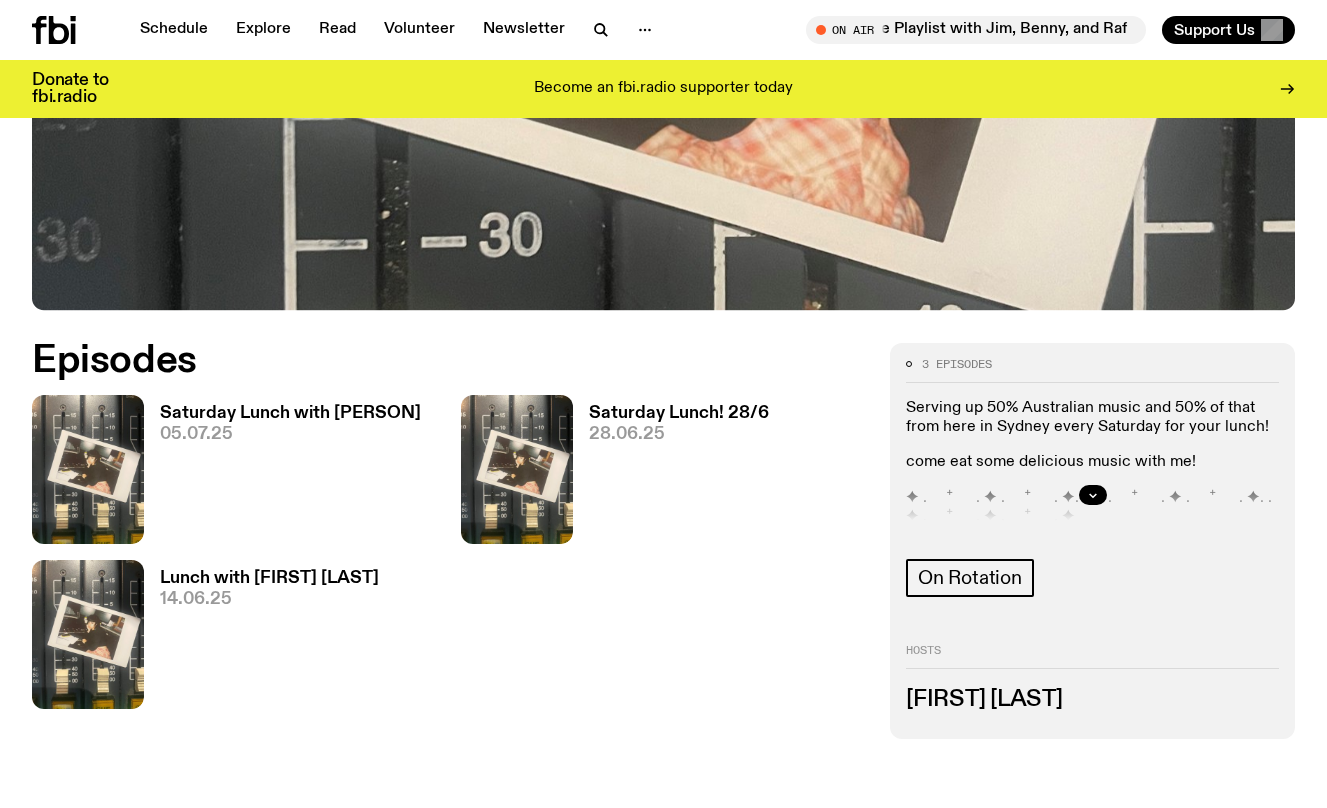 click on "Lunch with [FIRST] [LAST]" at bounding box center [269, 578] 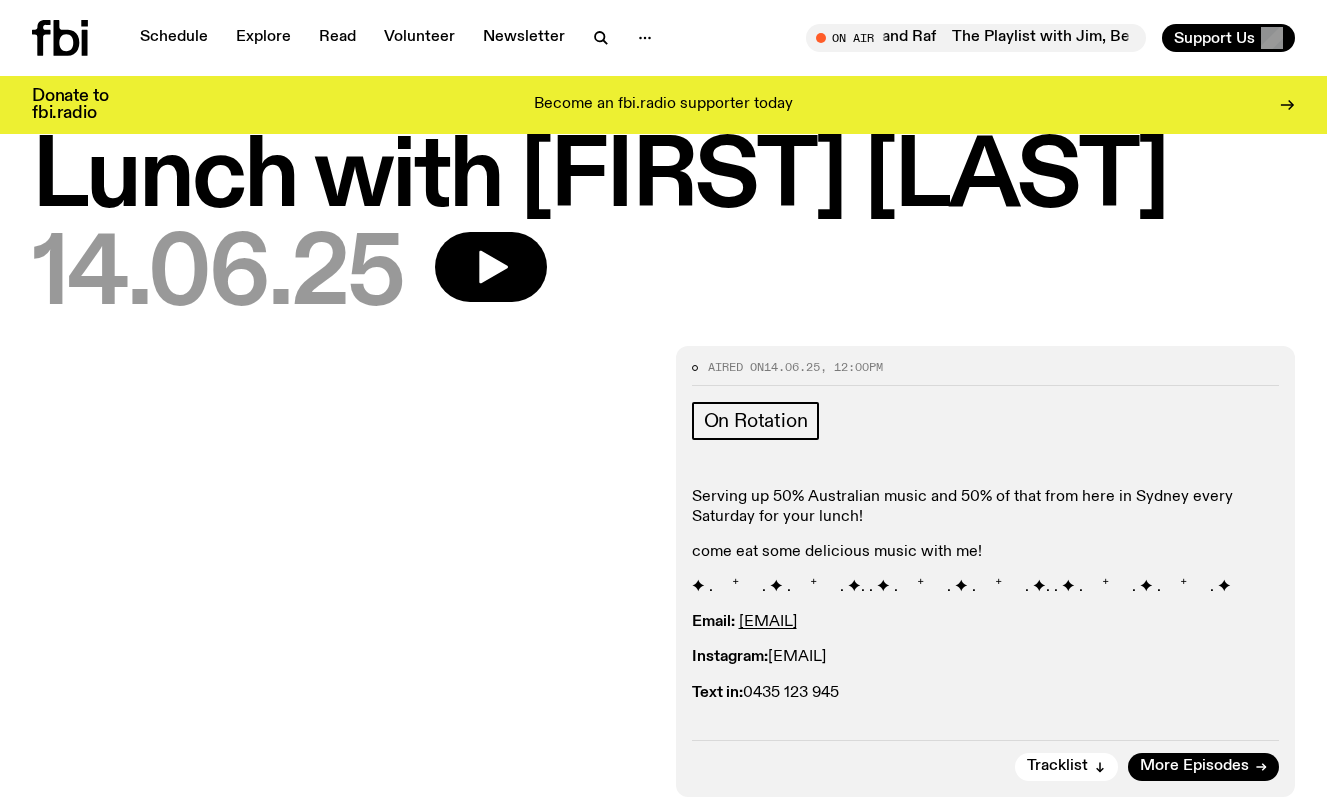 scroll, scrollTop: 0, scrollLeft: 0, axis: both 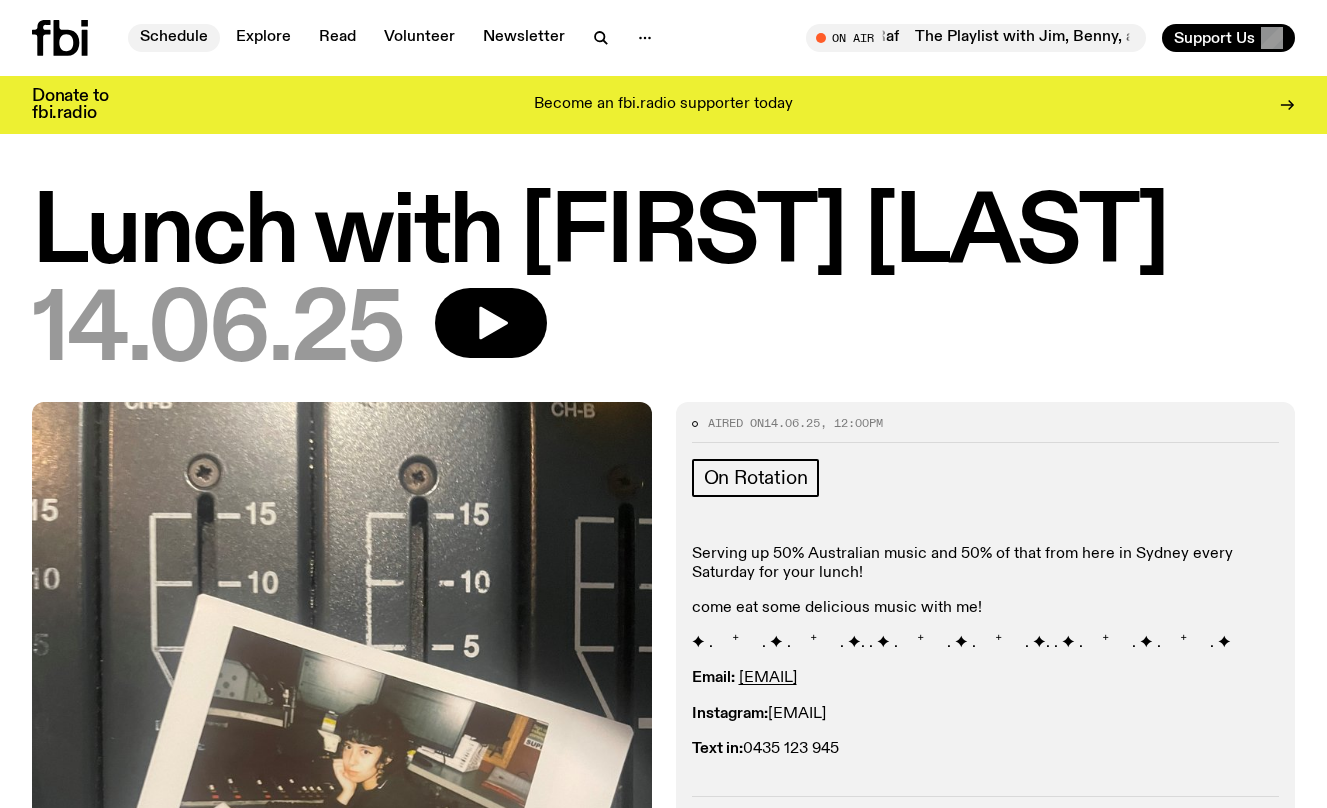 click on "Schedule" at bounding box center (174, 38) 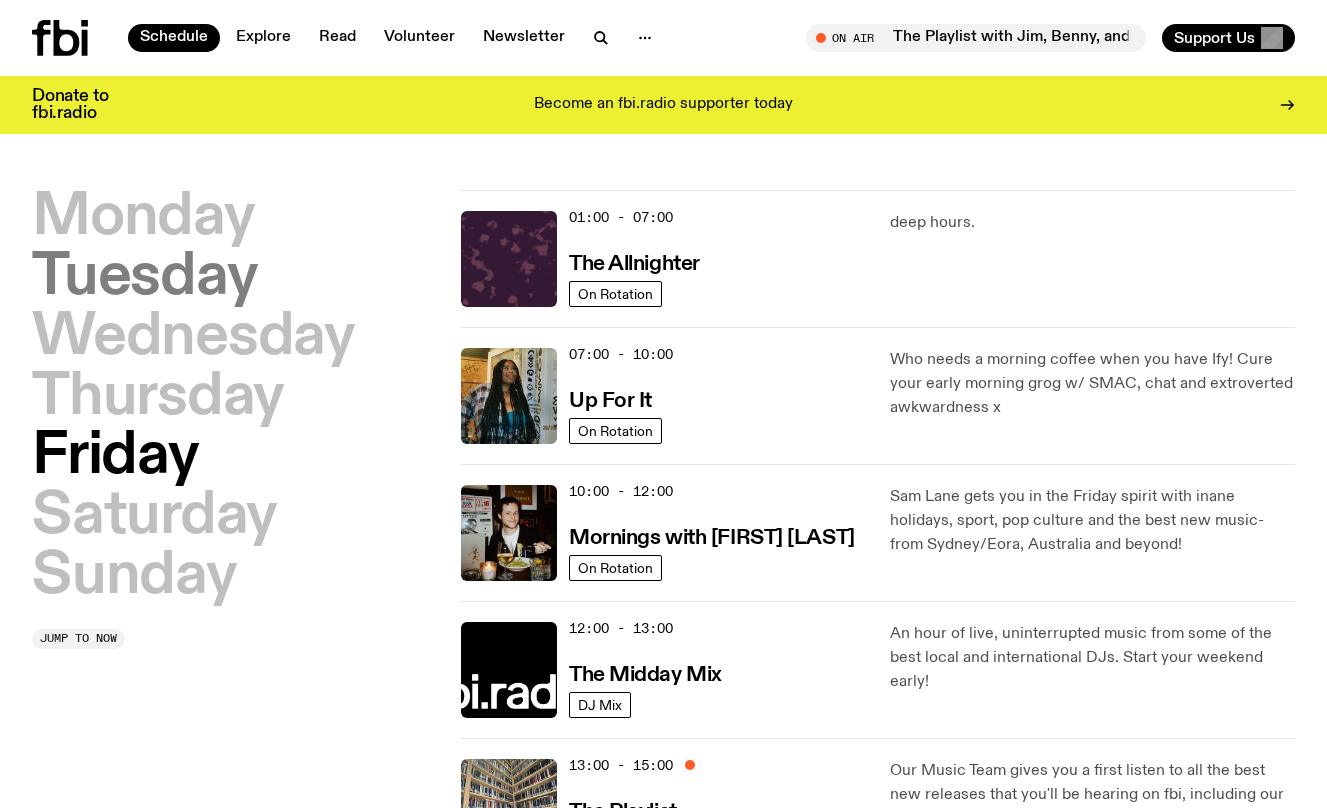 click on "Tuesday" at bounding box center (144, 278) 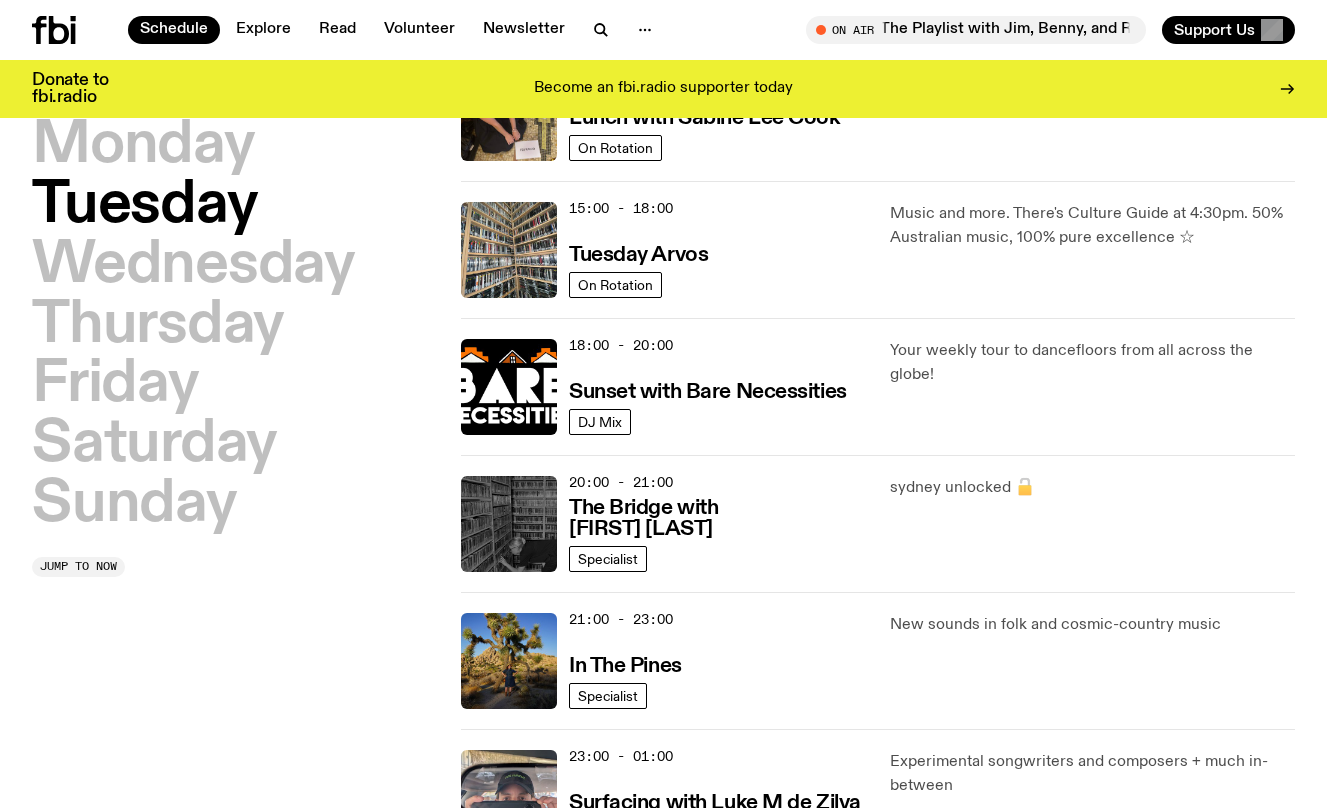 scroll, scrollTop: 686, scrollLeft: 0, axis: vertical 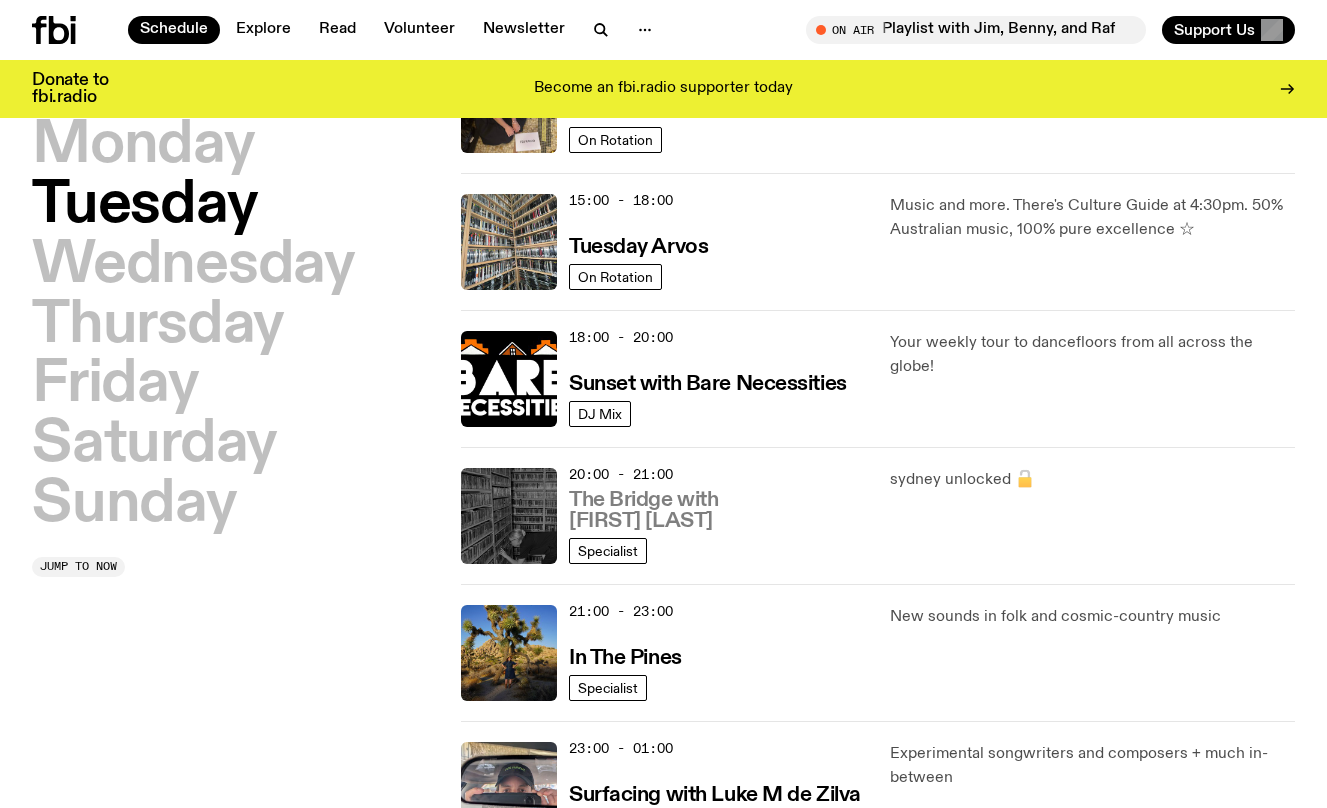 click on "The Bridge with [FIRST] [LAST]" at bounding box center [717, 511] 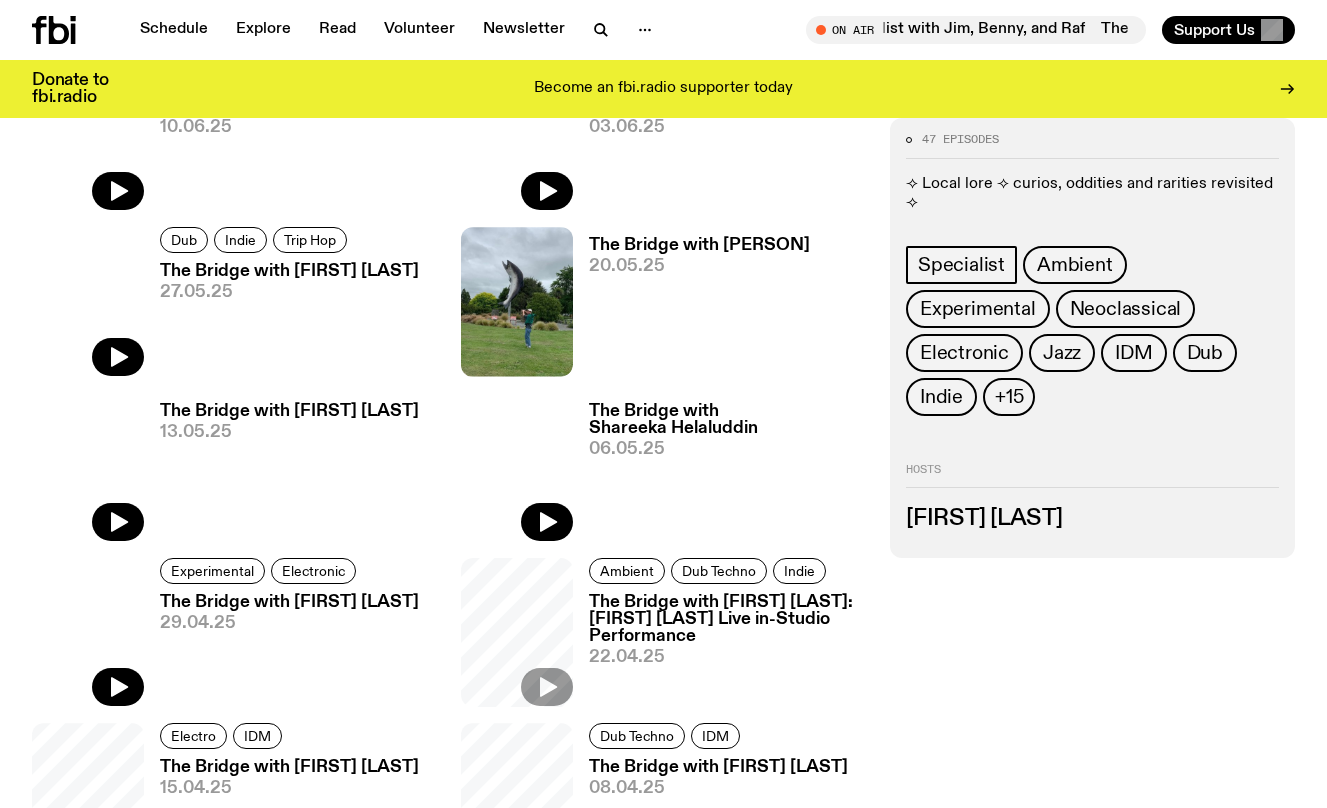 scroll, scrollTop: 947, scrollLeft: 0, axis: vertical 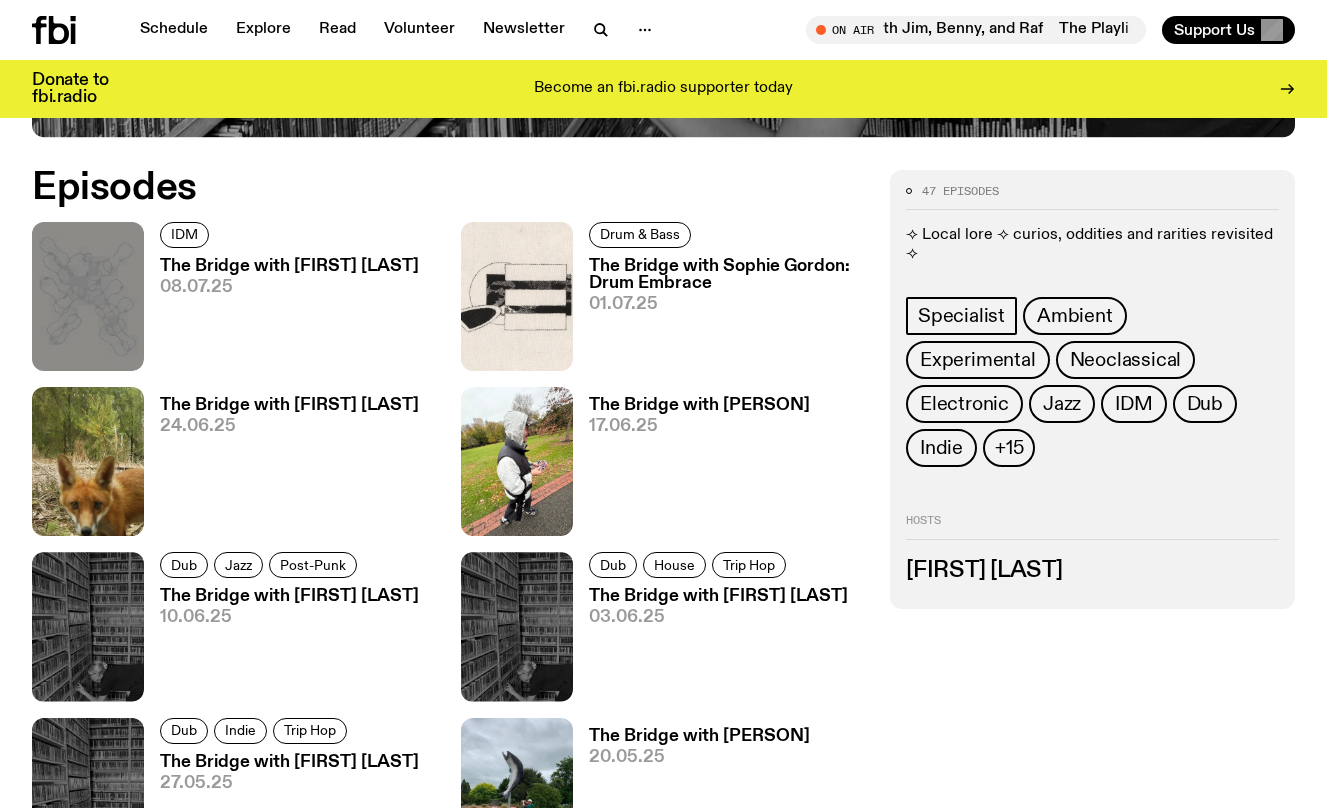 click on "The Bridge with [PERSON]" at bounding box center [699, 405] 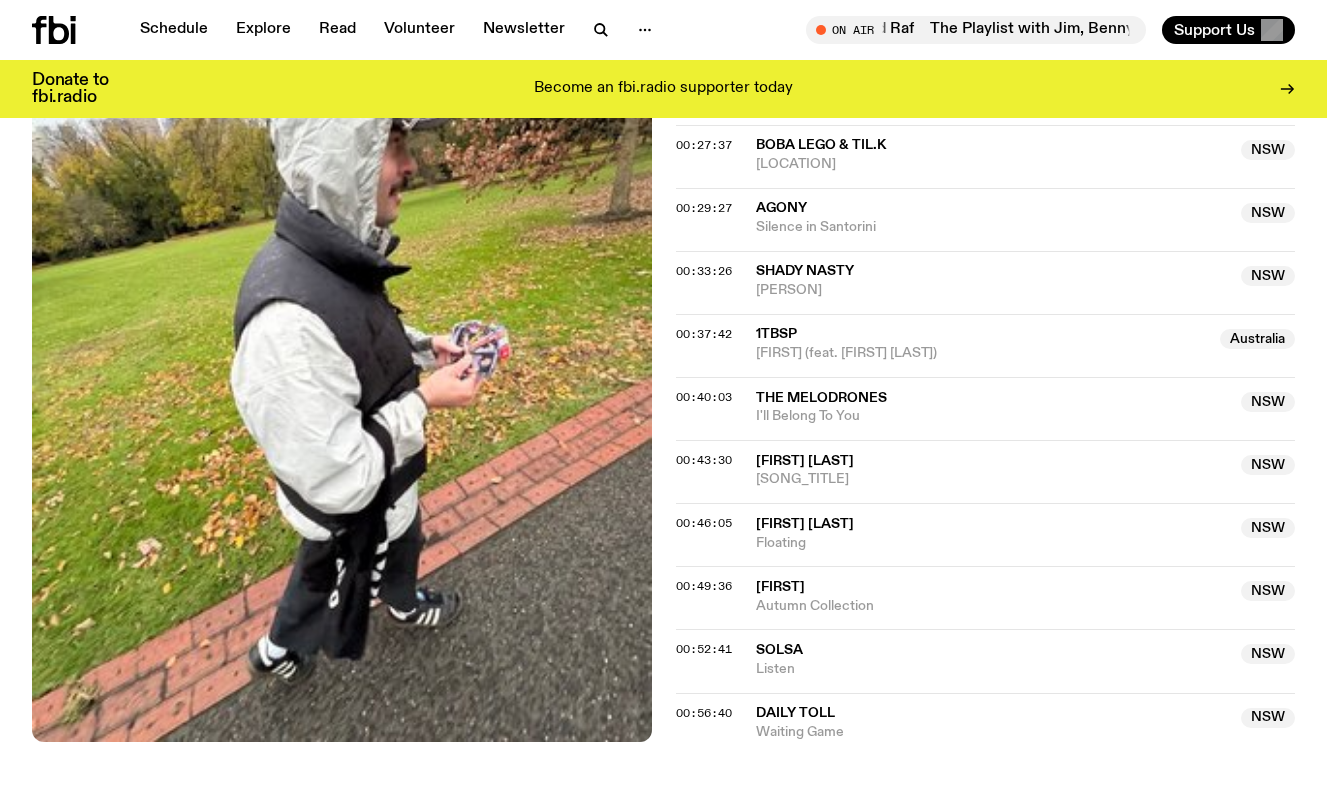 scroll, scrollTop: 0, scrollLeft: 0, axis: both 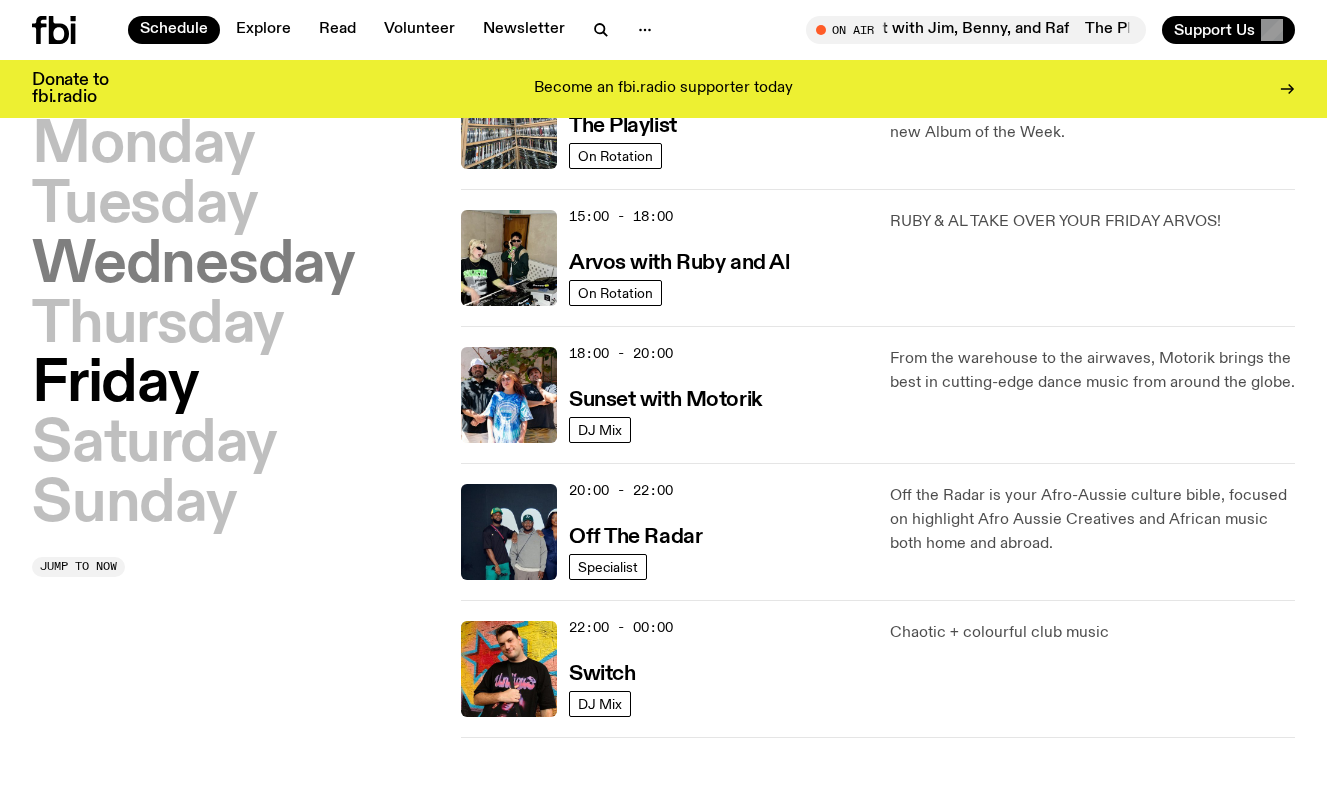 click on "Wednesday" at bounding box center (193, 266) 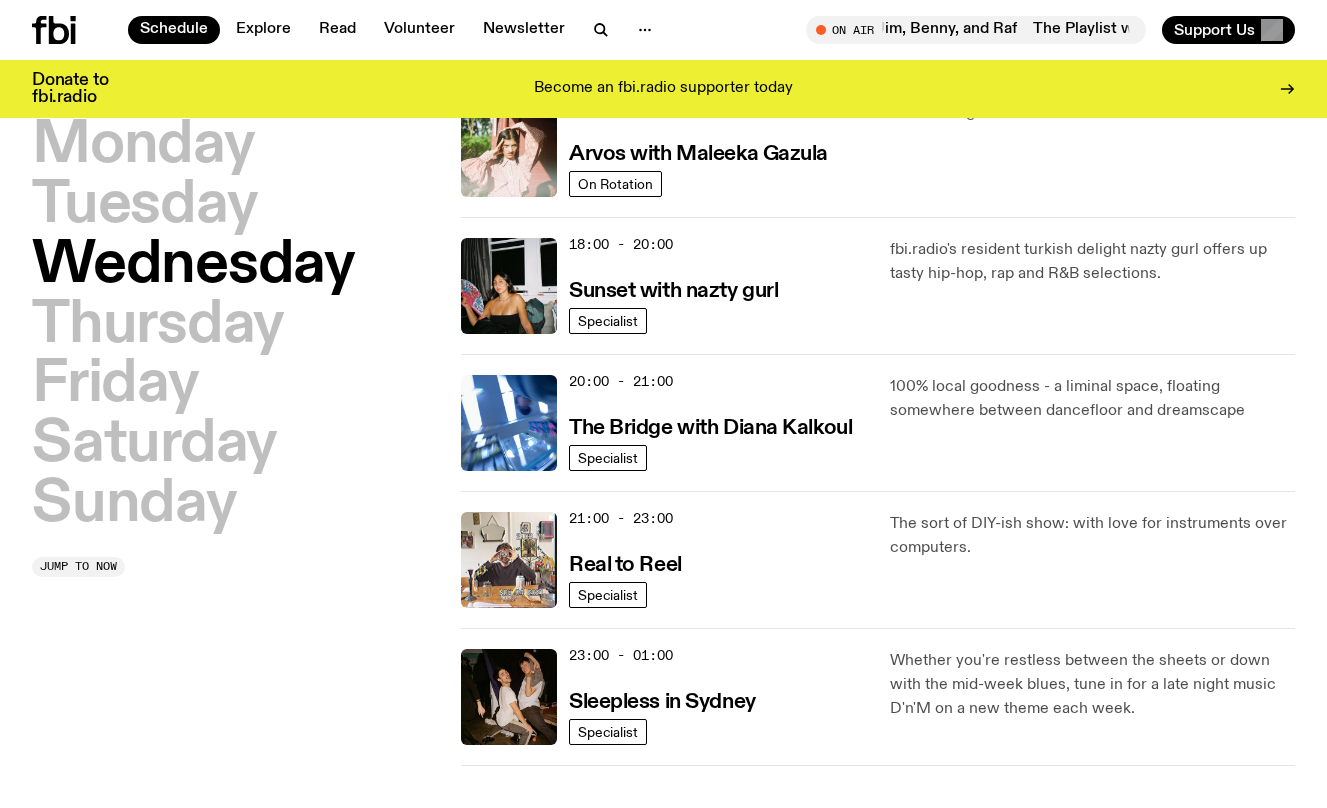 scroll, scrollTop: 807, scrollLeft: 0, axis: vertical 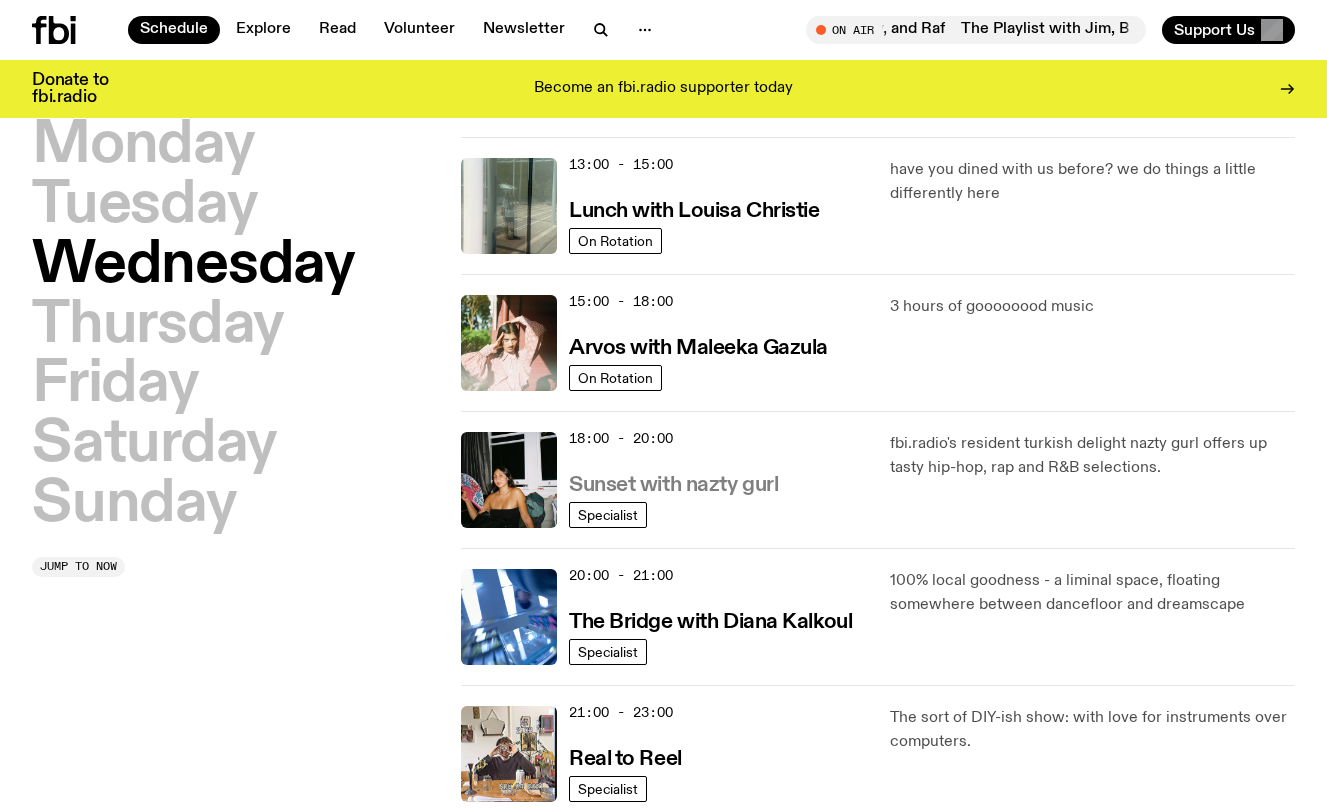 click on "Sunset with nazty gurl" at bounding box center [673, 485] 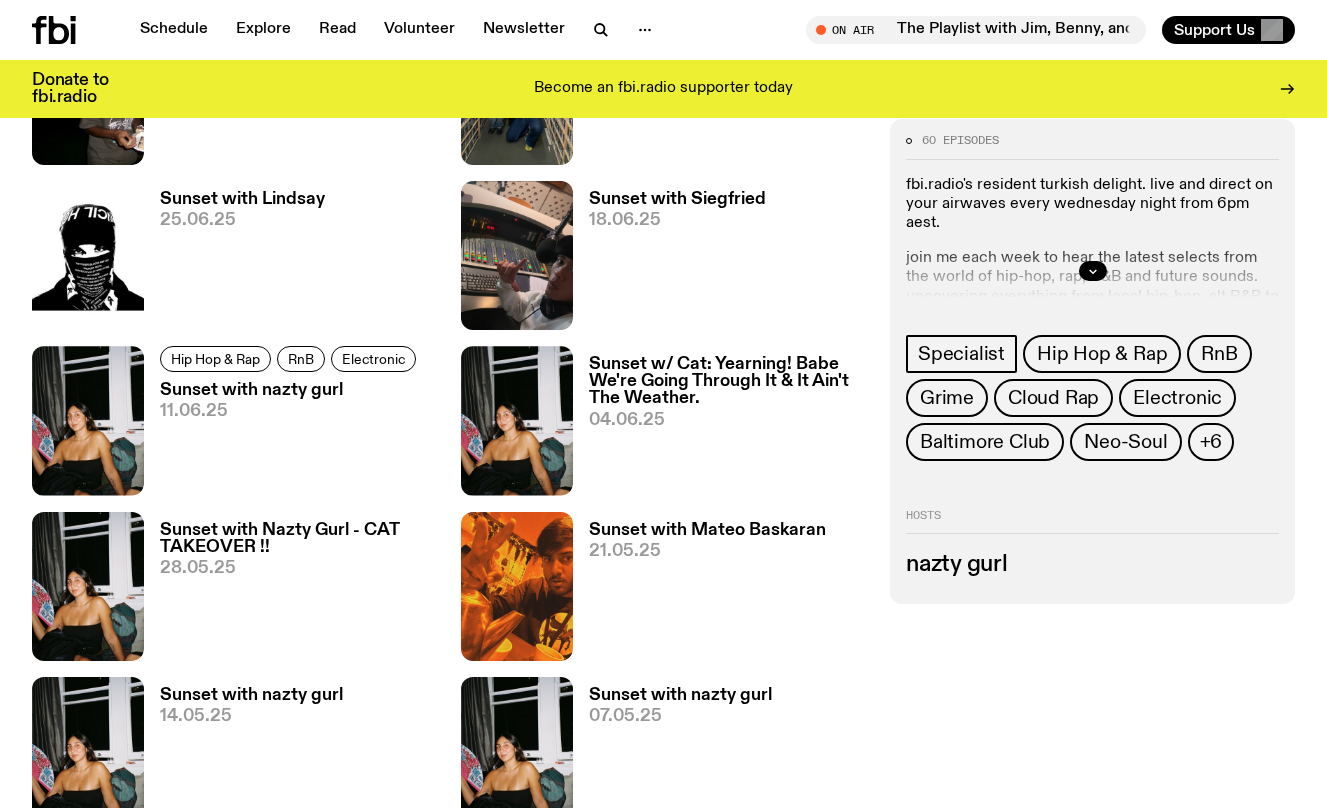 scroll, scrollTop: 1071, scrollLeft: 0, axis: vertical 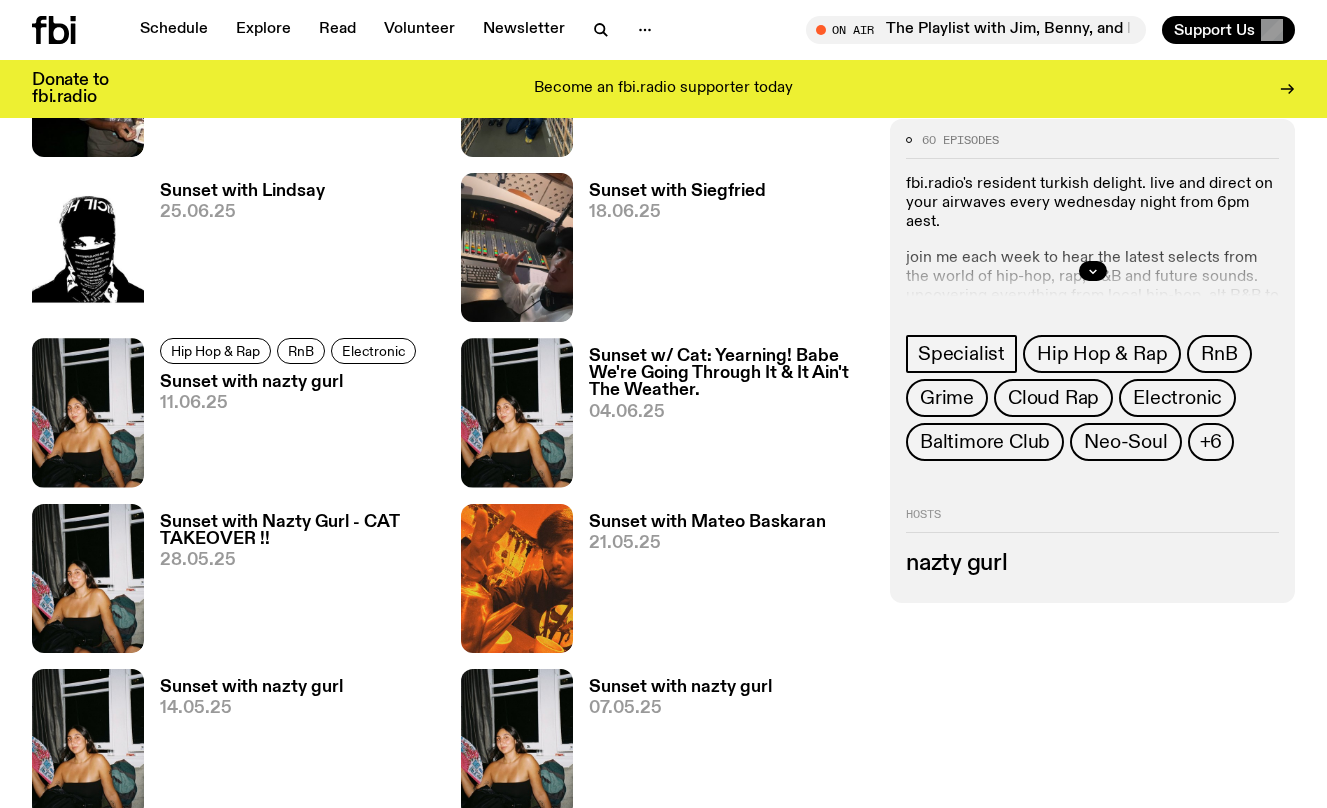 click on "18.06.25" at bounding box center [677, 212] 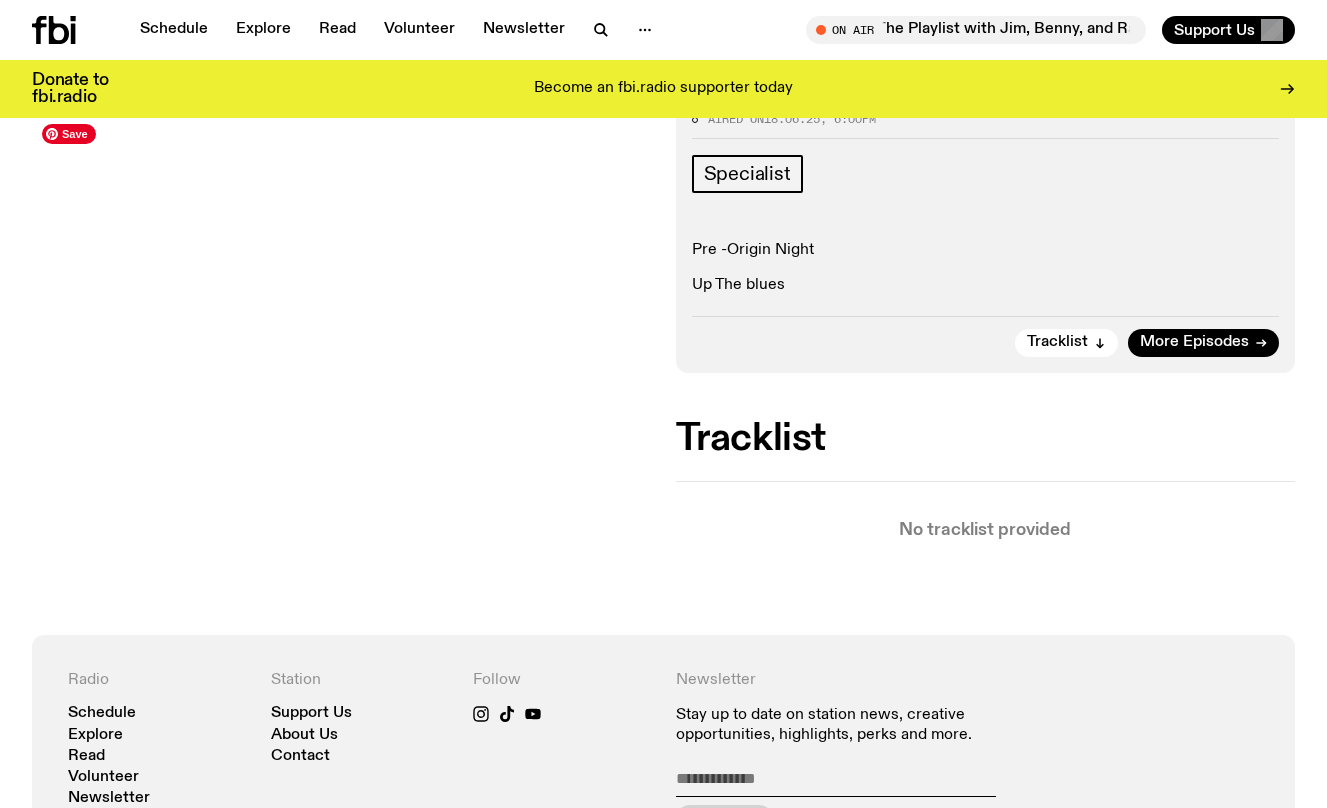 scroll, scrollTop: 0, scrollLeft: 0, axis: both 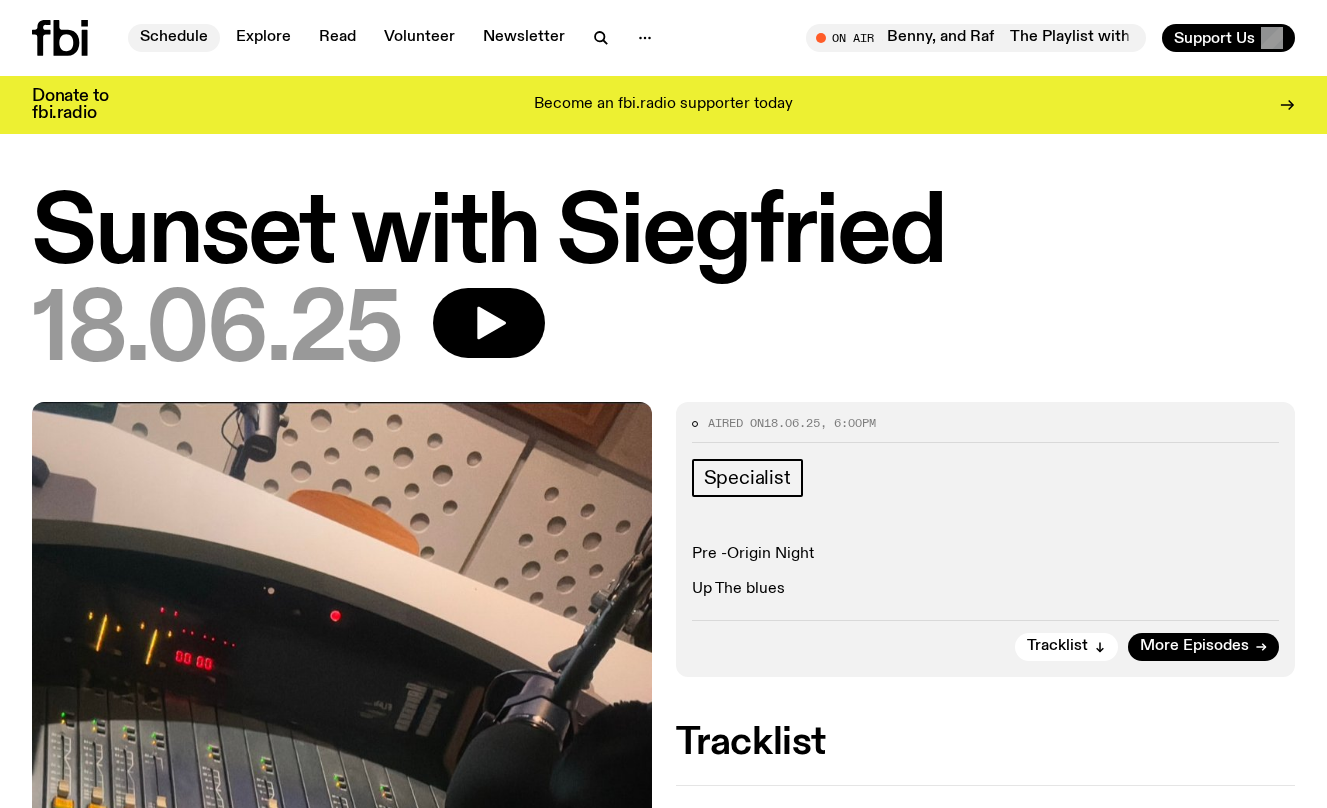 click on "Schedule" at bounding box center (174, 38) 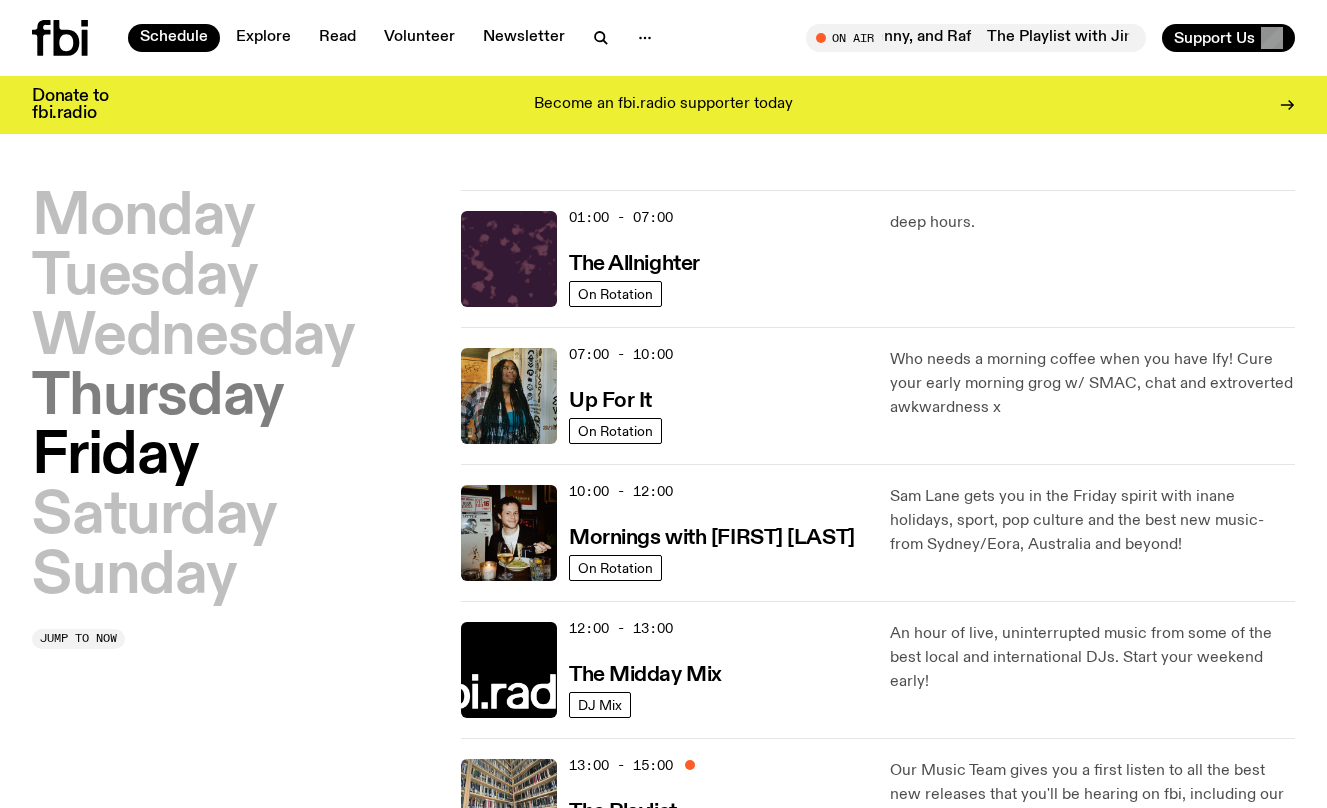 click on "Thursday" at bounding box center (158, 398) 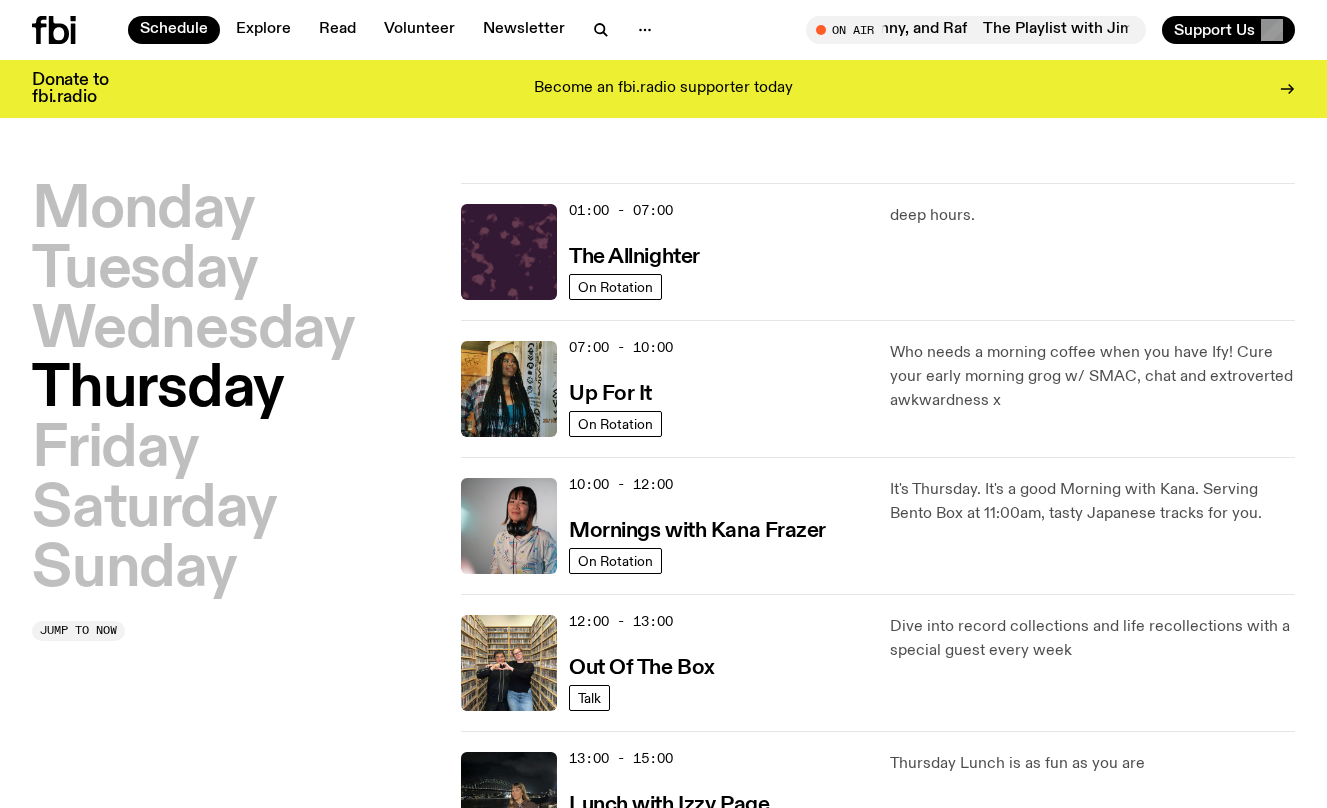 scroll, scrollTop: 56, scrollLeft: 0, axis: vertical 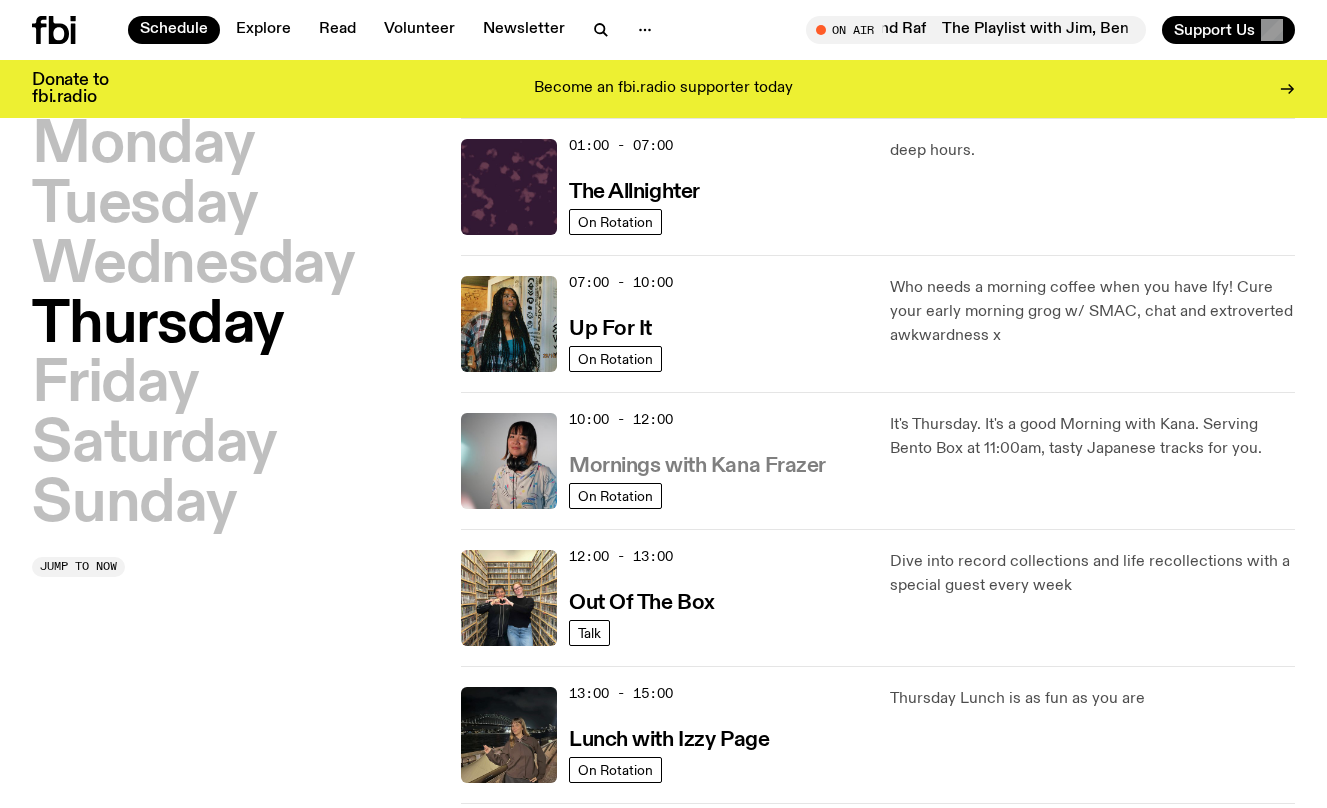 click on "Mornings with Kana Frazer" at bounding box center [697, 466] 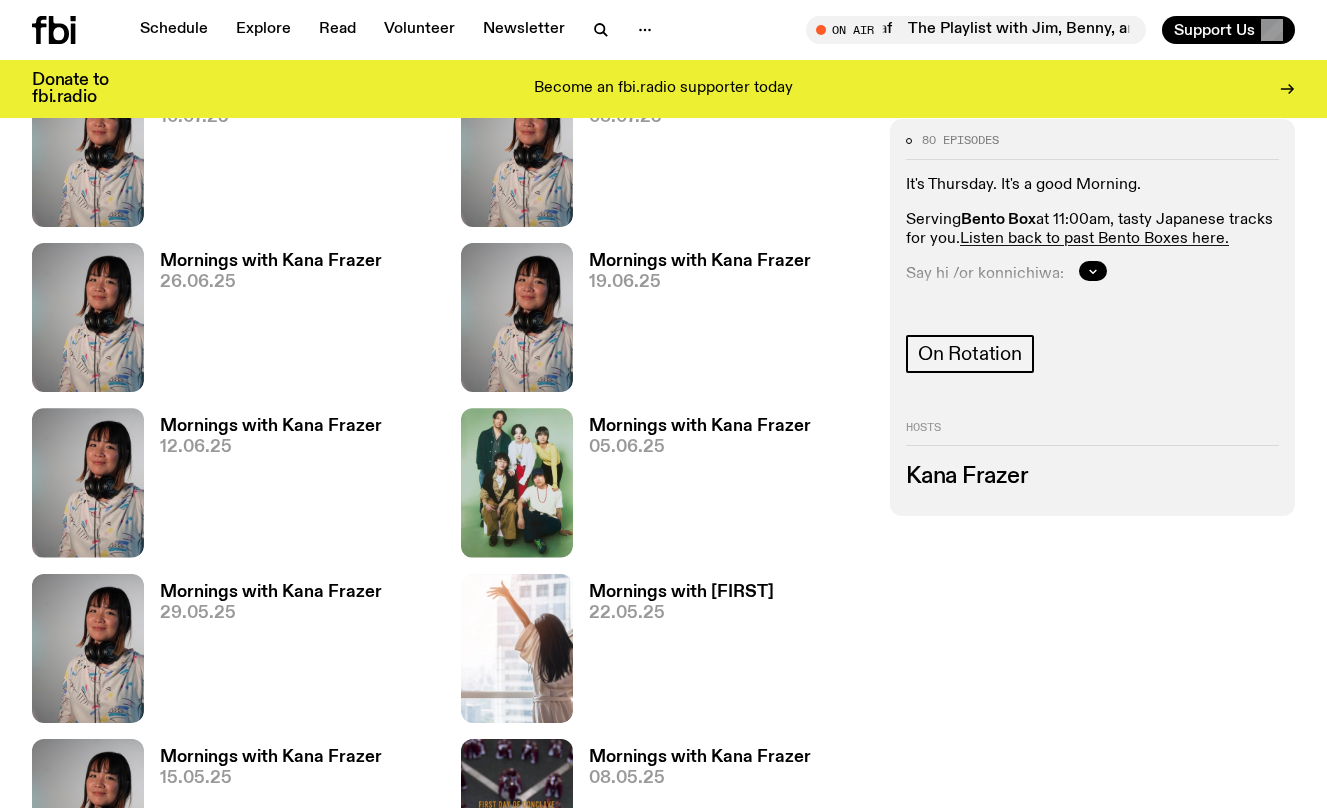 scroll, scrollTop: 1044, scrollLeft: 0, axis: vertical 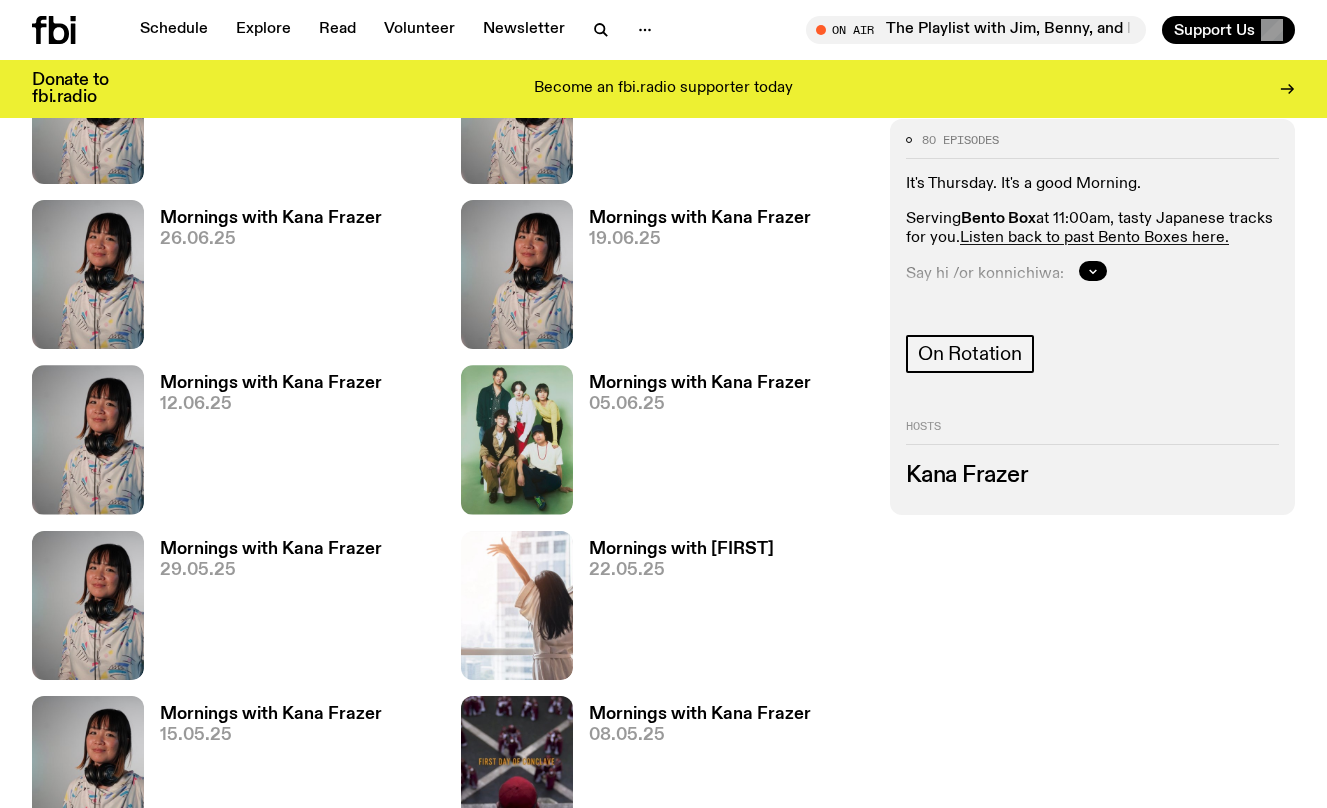 click on "Mornings with Kana Frazer" at bounding box center (700, 218) 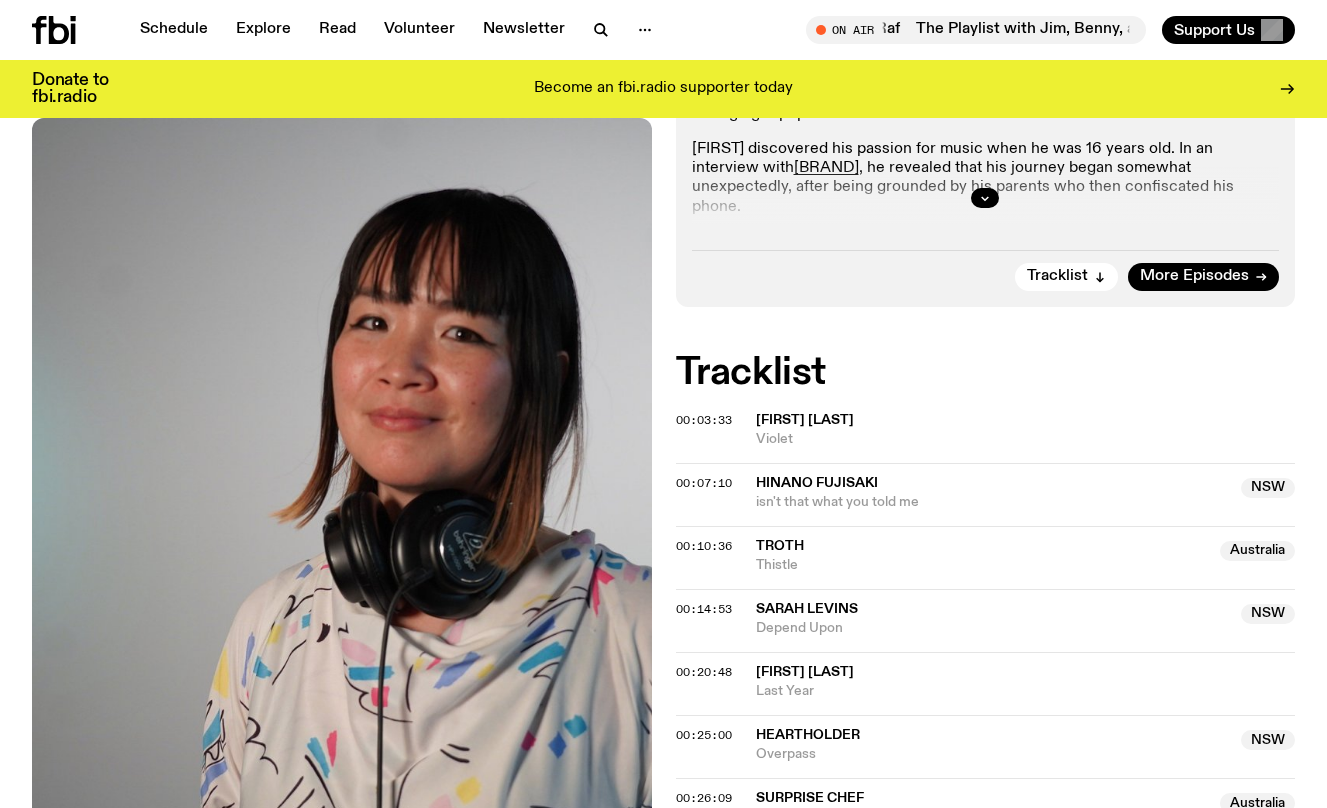 scroll, scrollTop: 0, scrollLeft: 0, axis: both 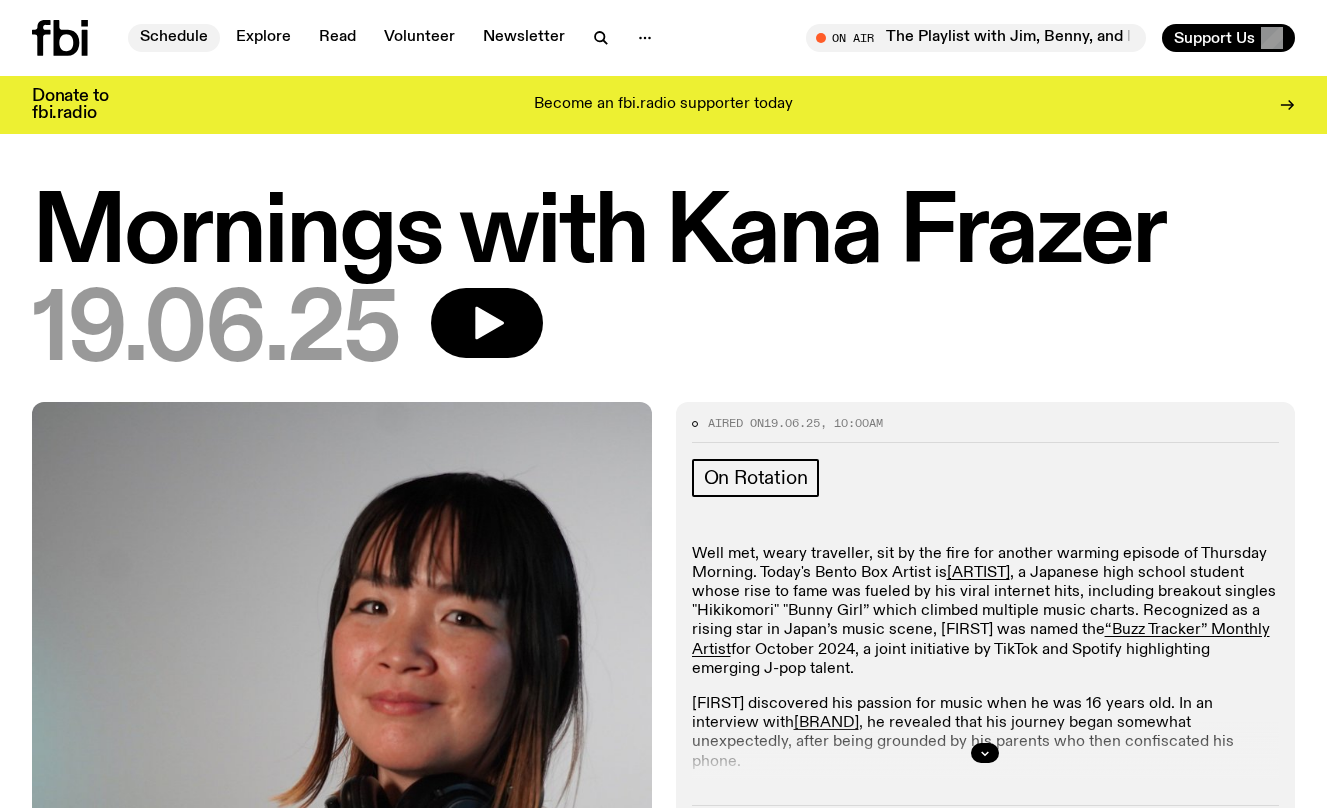 click on "Schedule" at bounding box center (174, 38) 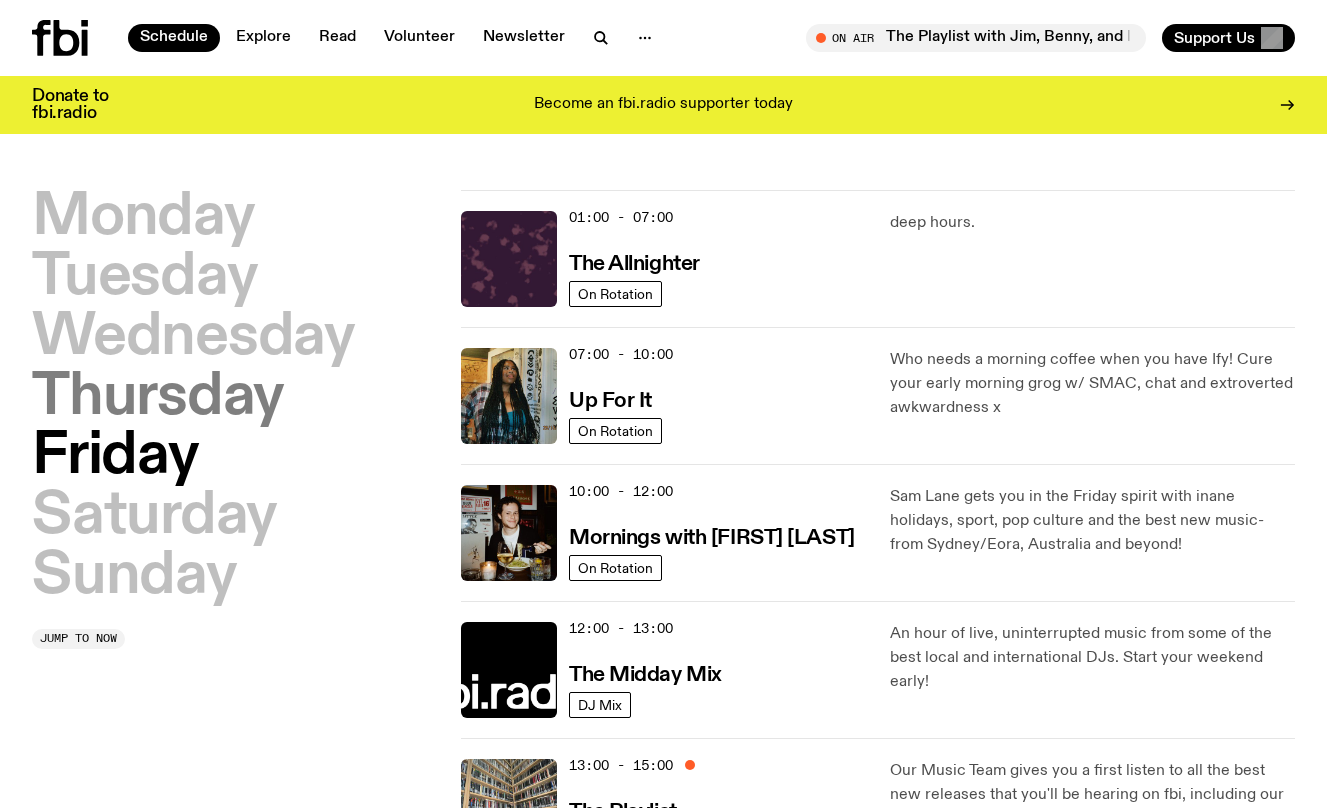 click on "Thursday" at bounding box center [158, 398] 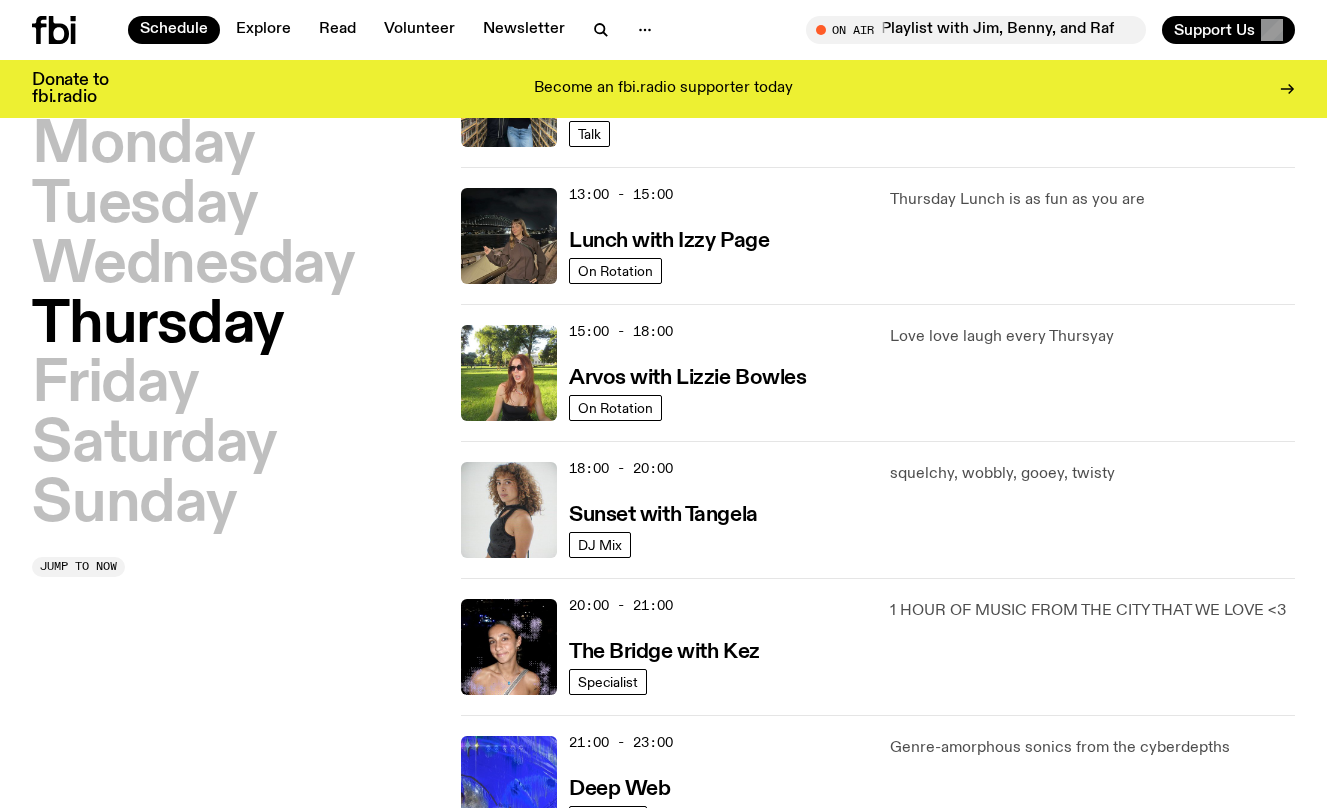 scroll, scrollTop: 594, scrollLeft: 0, axis: vertical 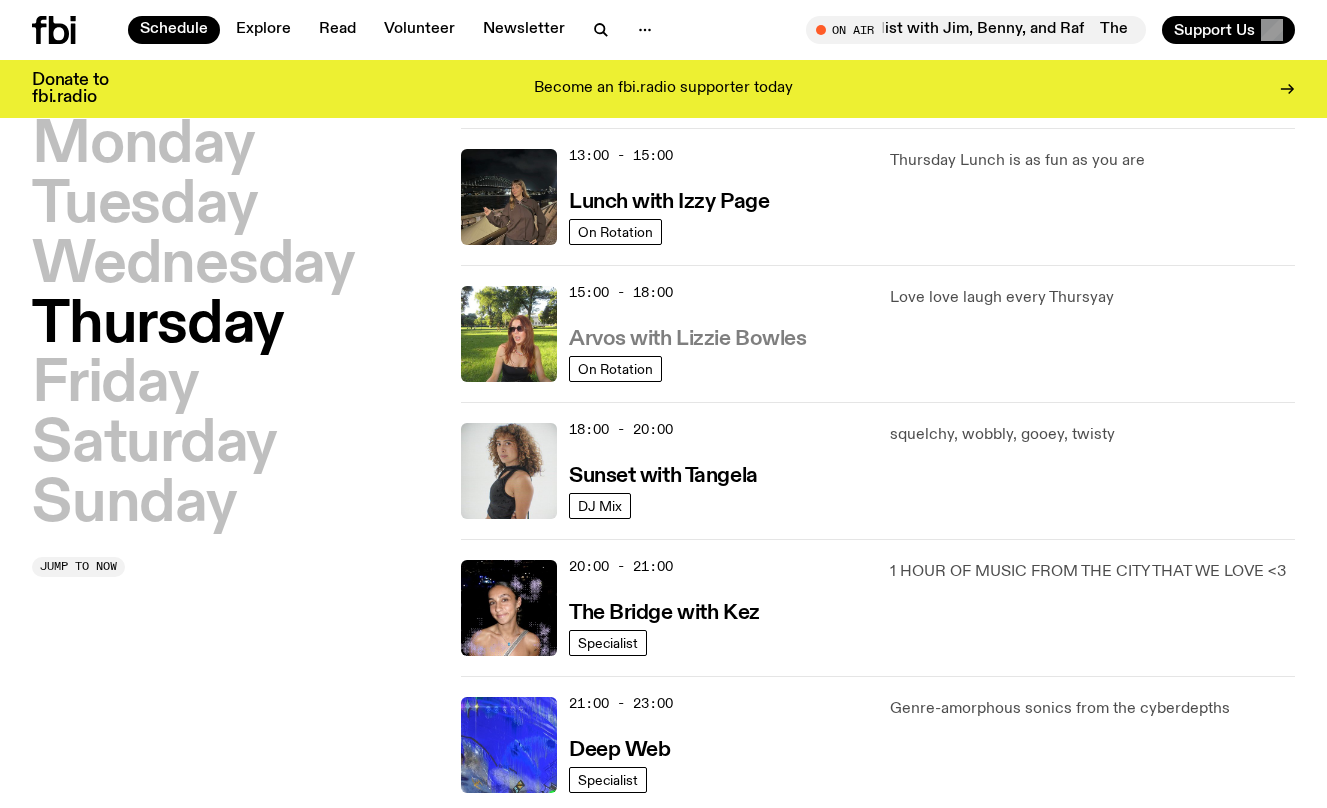 click on "Arvos with Lizzie Bowles" at bounding box center (687, 339) 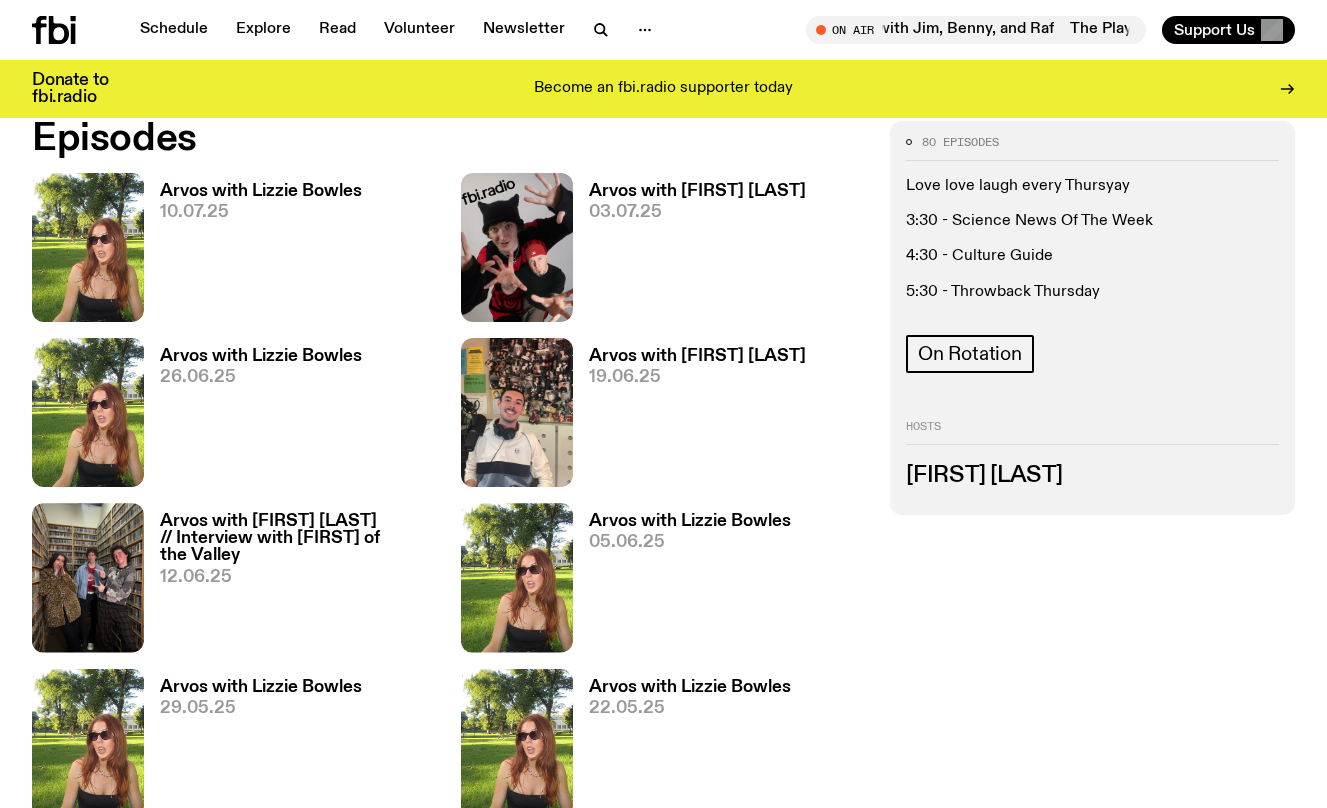 scroll, scrollTop: 917, scrollLeft: 0, axis: vertical 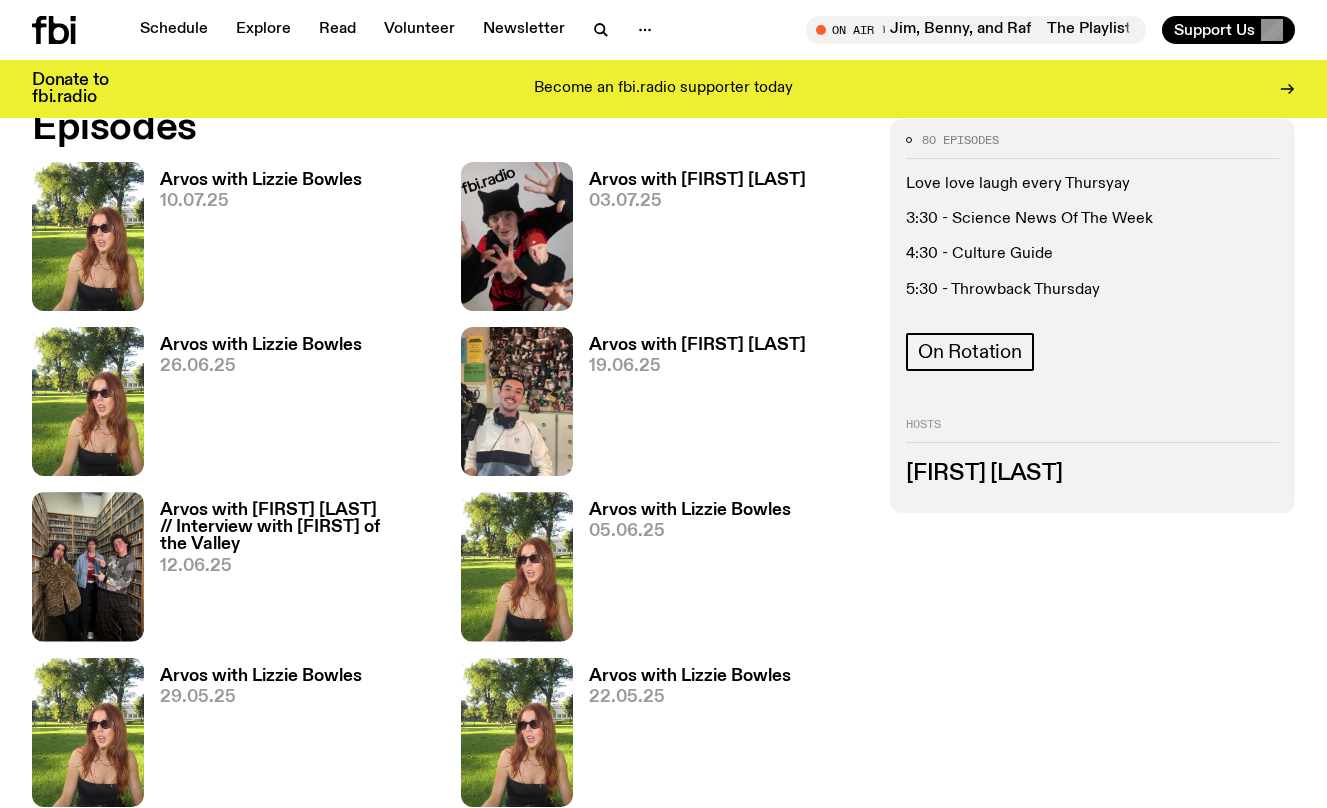 click on "Arvos with Lizzie Bowles" at bounding box center (261, 345) 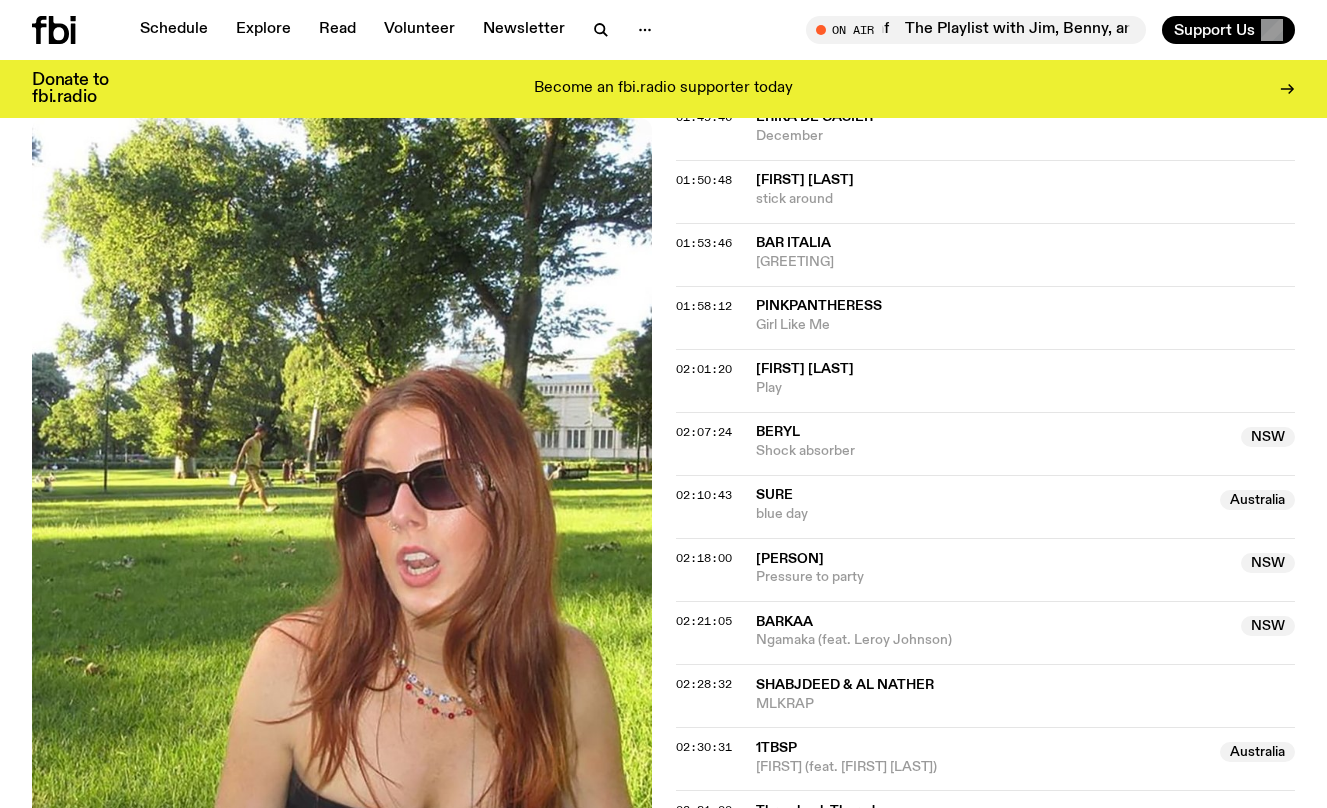 scroll, scrollTop: 2836, scrollLeft: 0, axis: vertical 